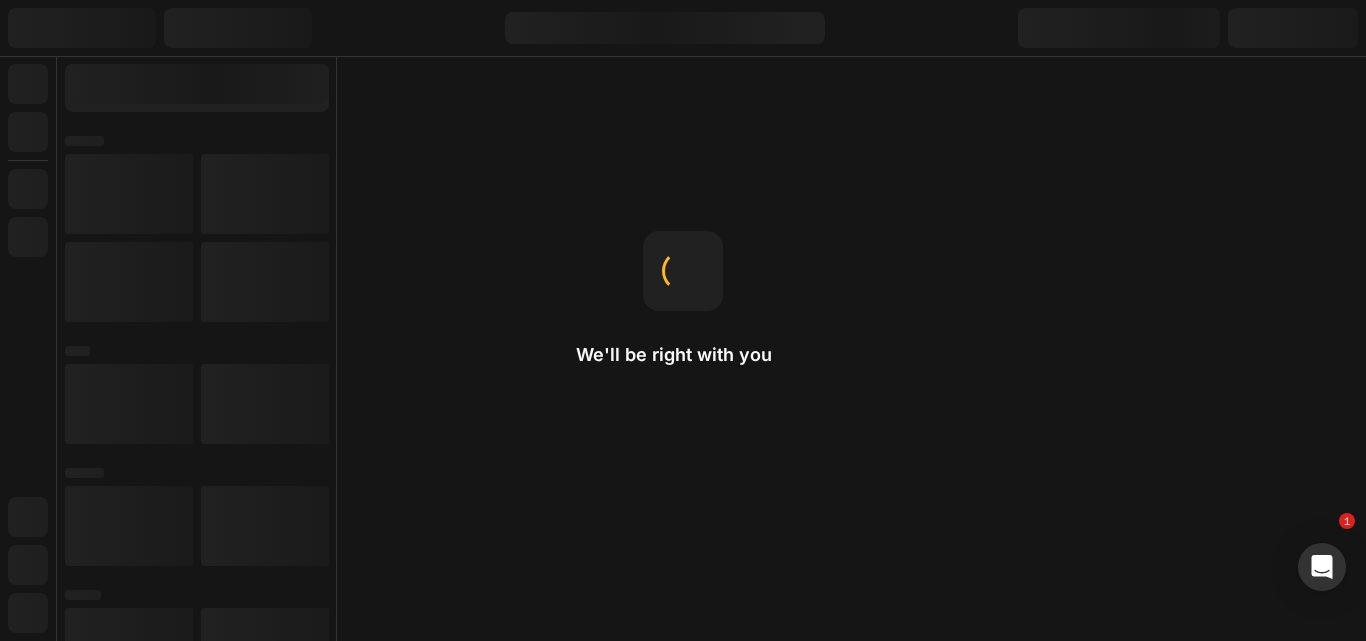 scroll, scrollTop: 0, scrollLeft: 0, axis: both 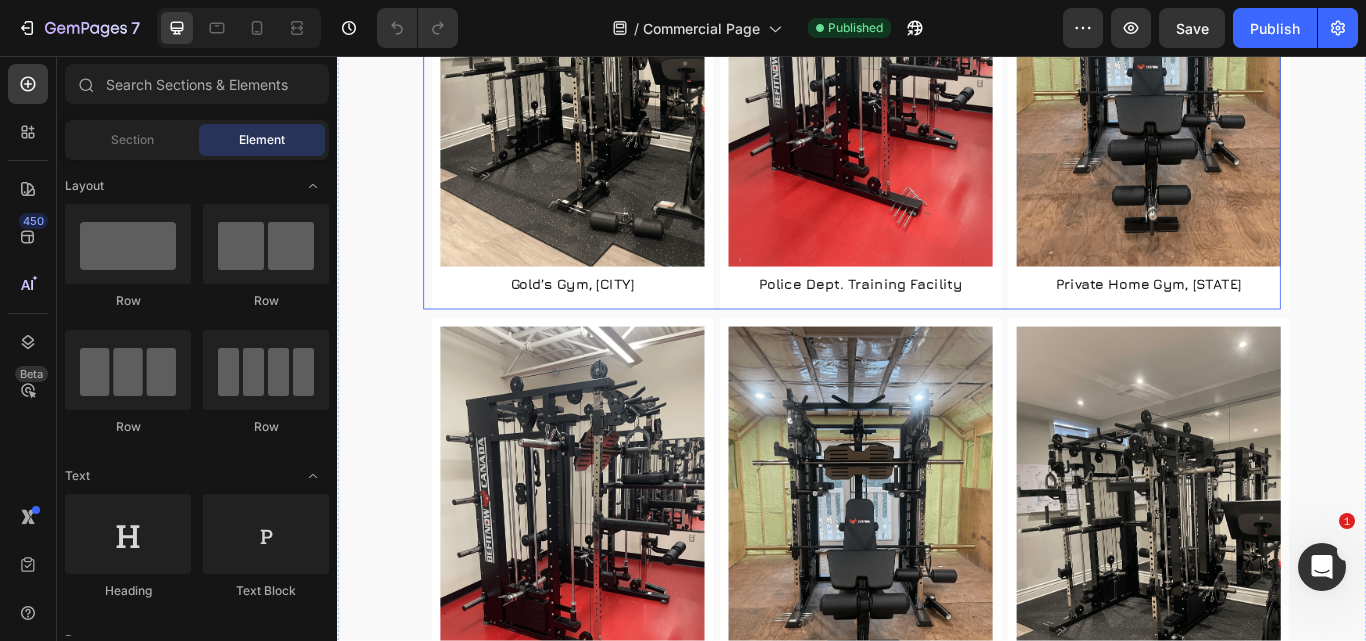 click on "Our Work History Heading Image Gold’s Gym, [CITY] Heading Row Image Police Dept. Training Facility Heading Row Image Private Home Gym, [STATE] Heading Row Row Image Gold’s Gym, [CITY] Heading Row Image Police Dept. Training Facility Heading Row Image Private Home Gym, [STATE] Heading Row Row Image Gold’s Gym, [CITY] Heading Row Image Police Dept. Training Facility Heading Row Image Private Home Gym, [STATE] Heading Row Row" at bounding box center [937, 574] 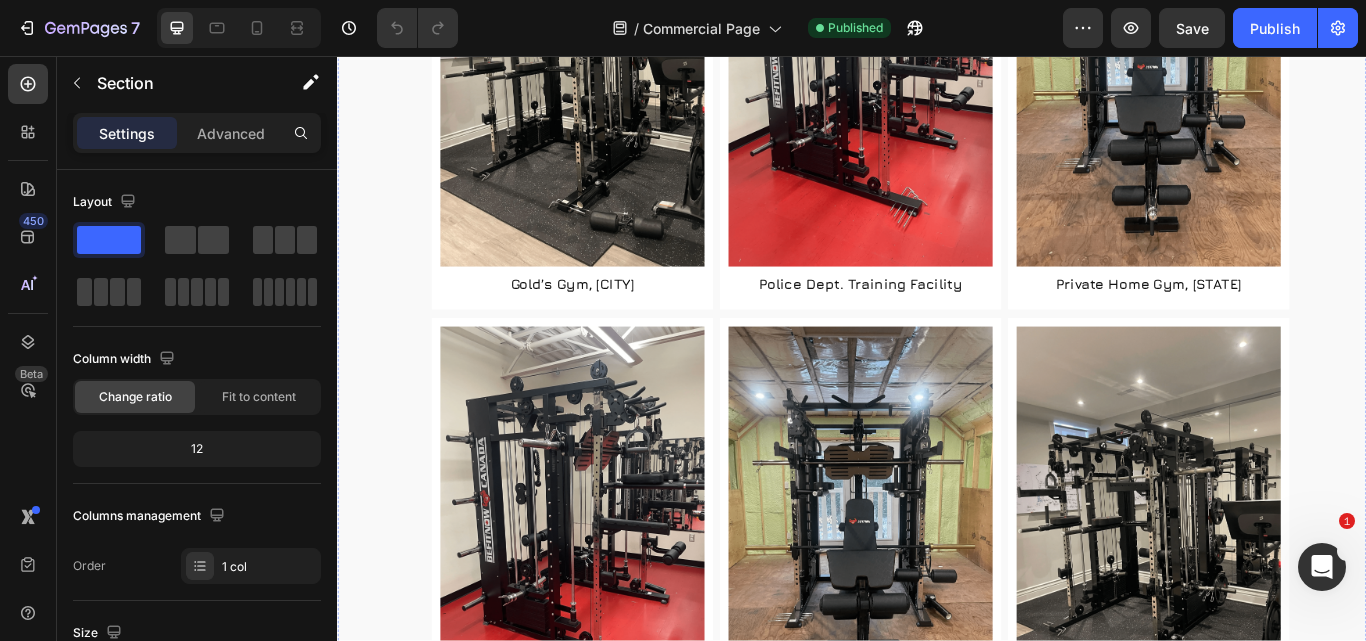 click on "Our Work History" at bounding box center [937, -236] 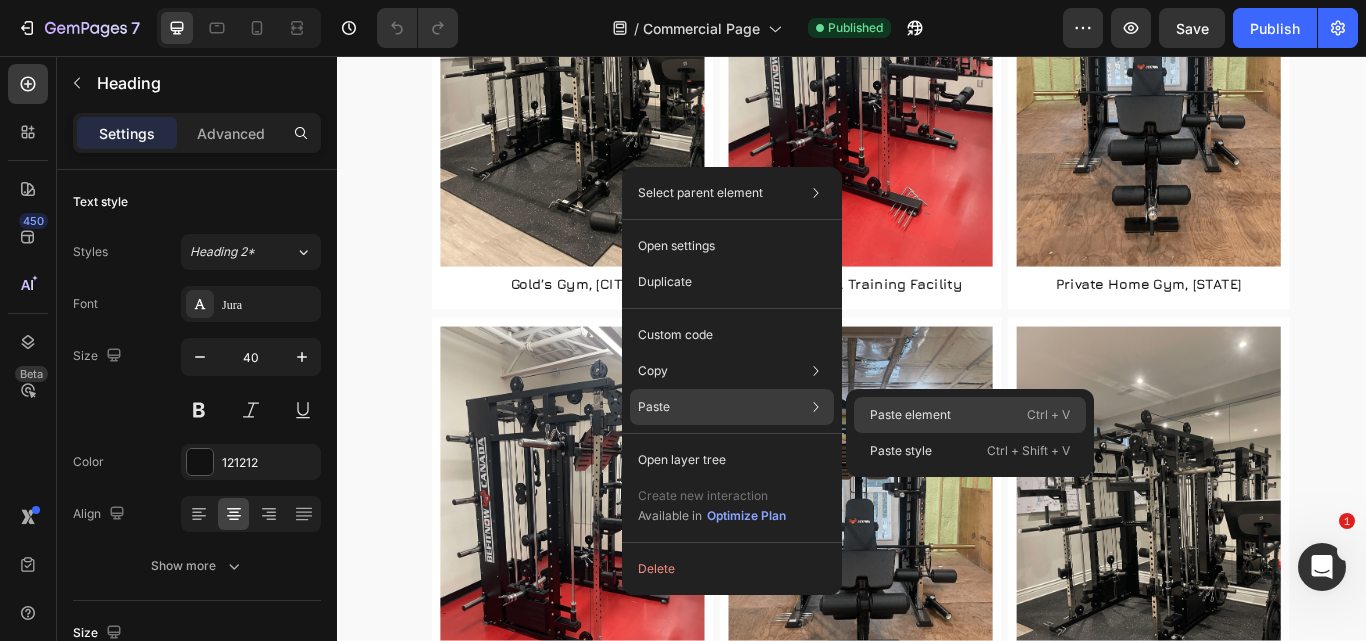 click on "Paste element" at bounding box center [910, 415] 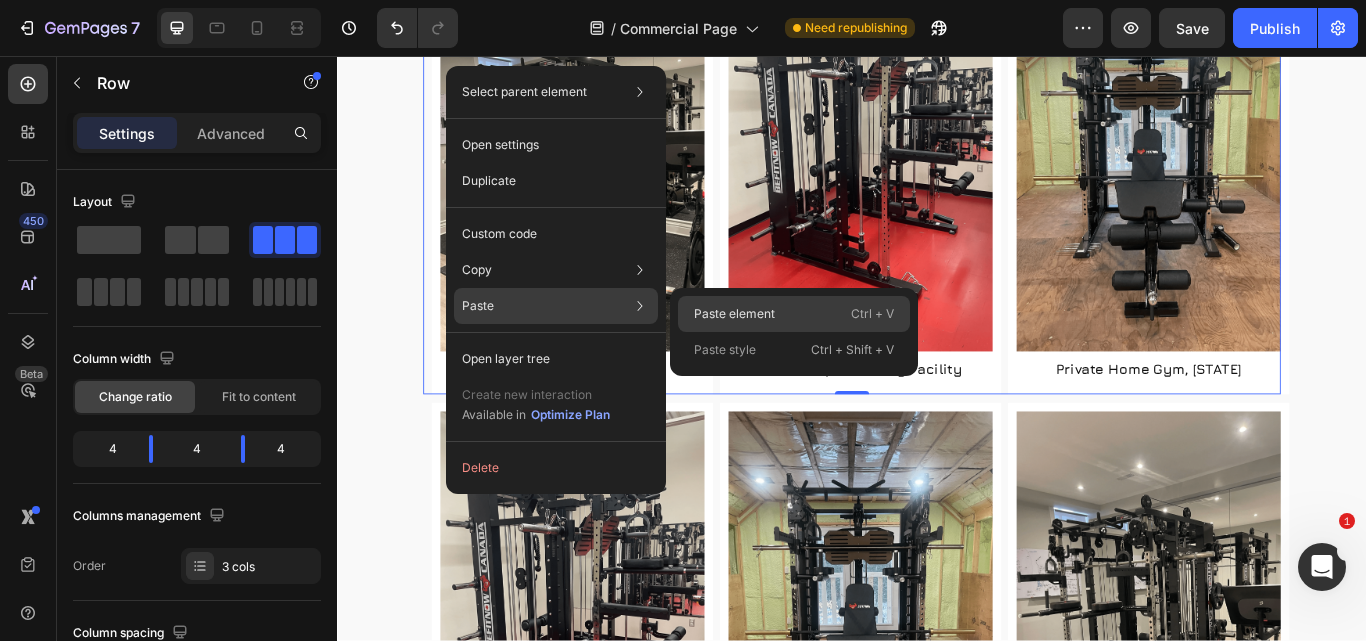 click on "Paste element" at bounding box center (734, 314) 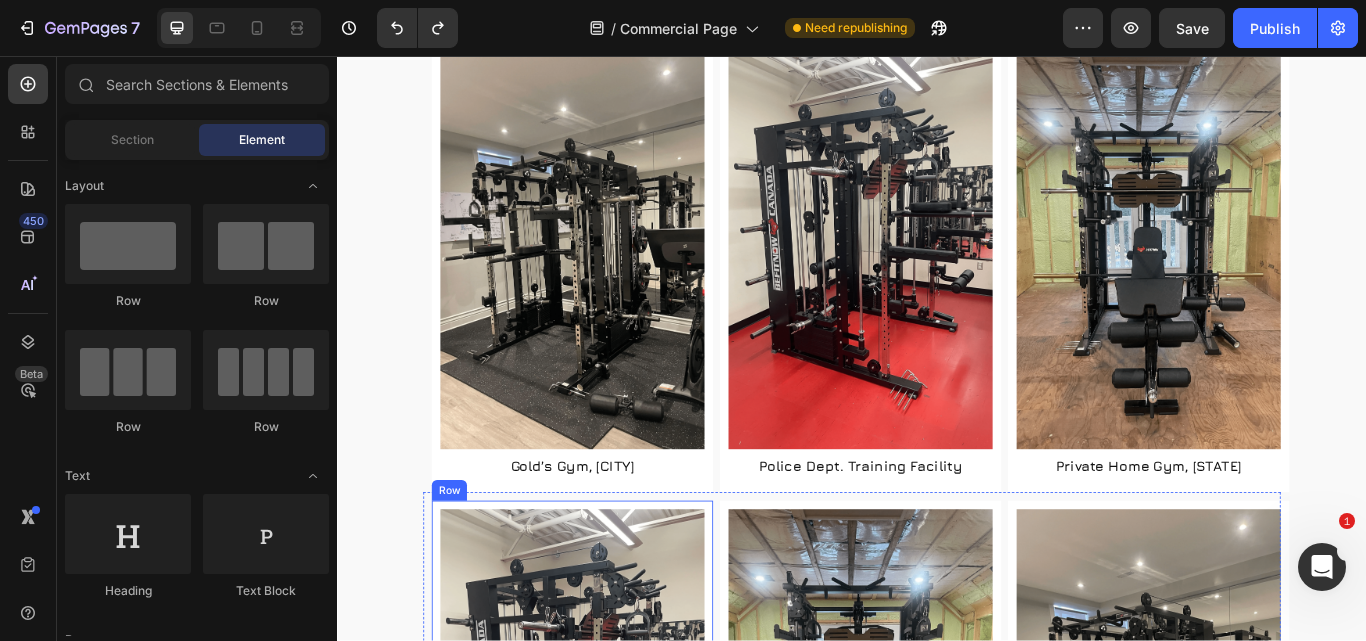 scroll, scrollTop: 3421, scrollLeft: 0, axis: vertical 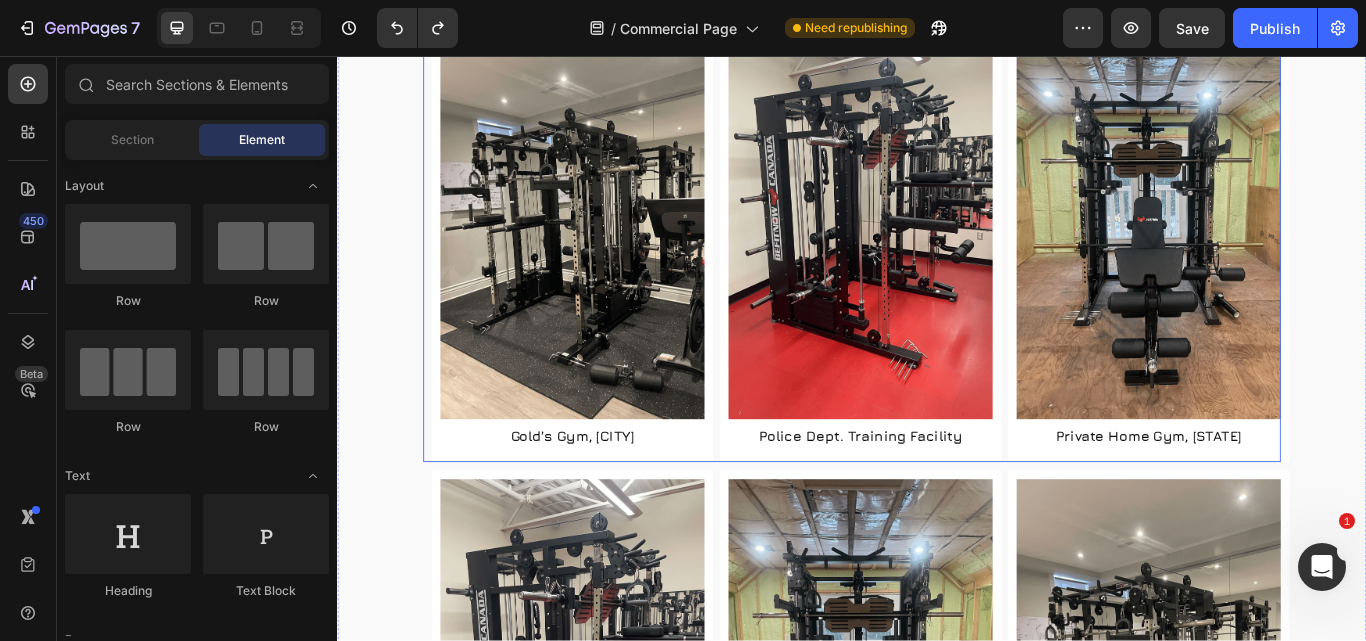 click on "Image Gold’s Gym, [CITY] Heading Row" at bounding box center (601, 265) 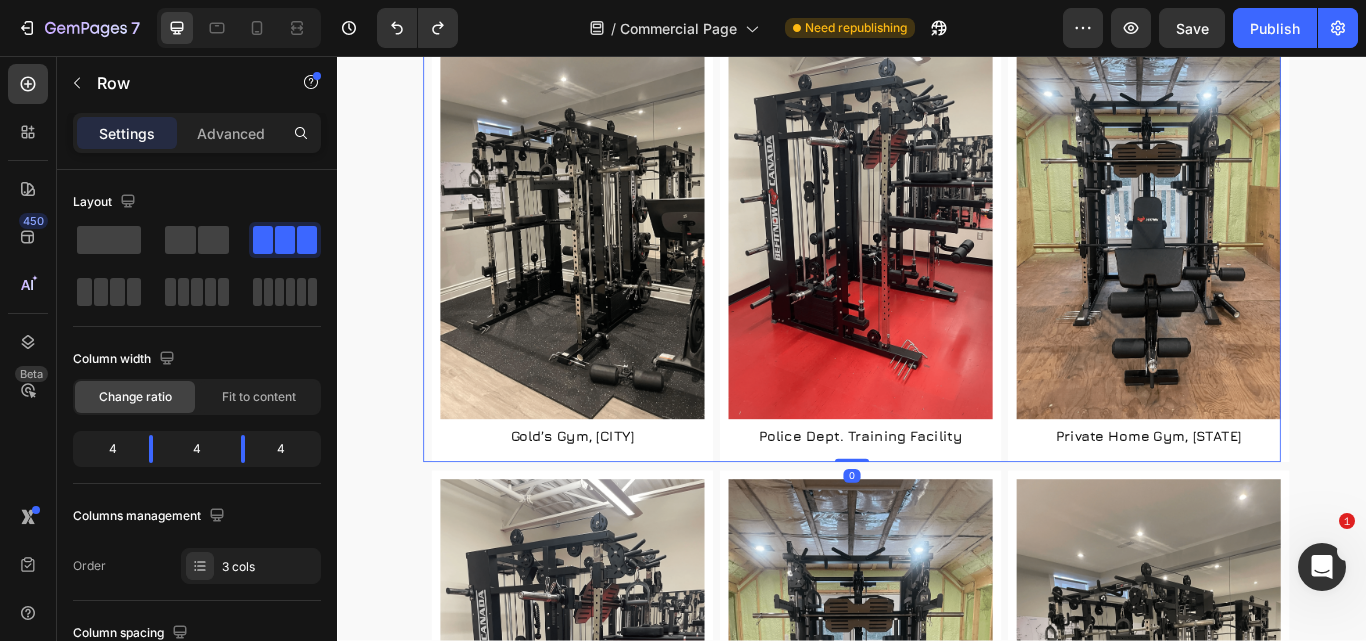 click 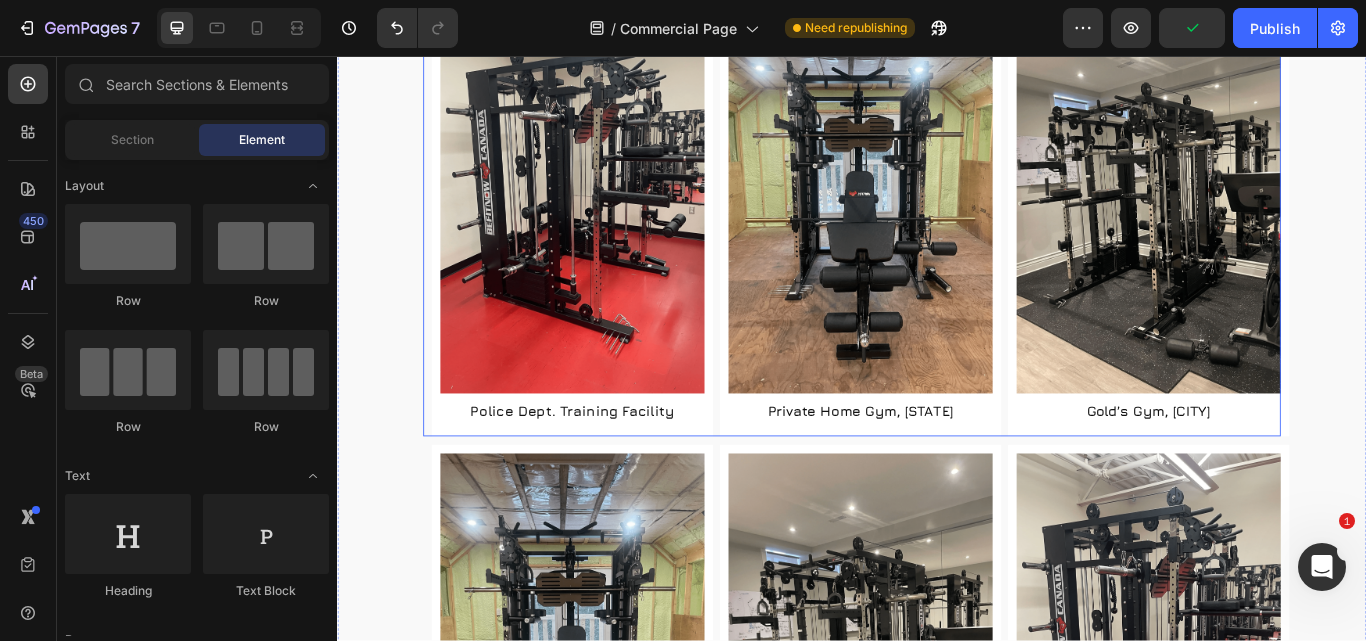 click on "Image Police Dept. Training Facility Heading Row" at bounding box center [601, 235] 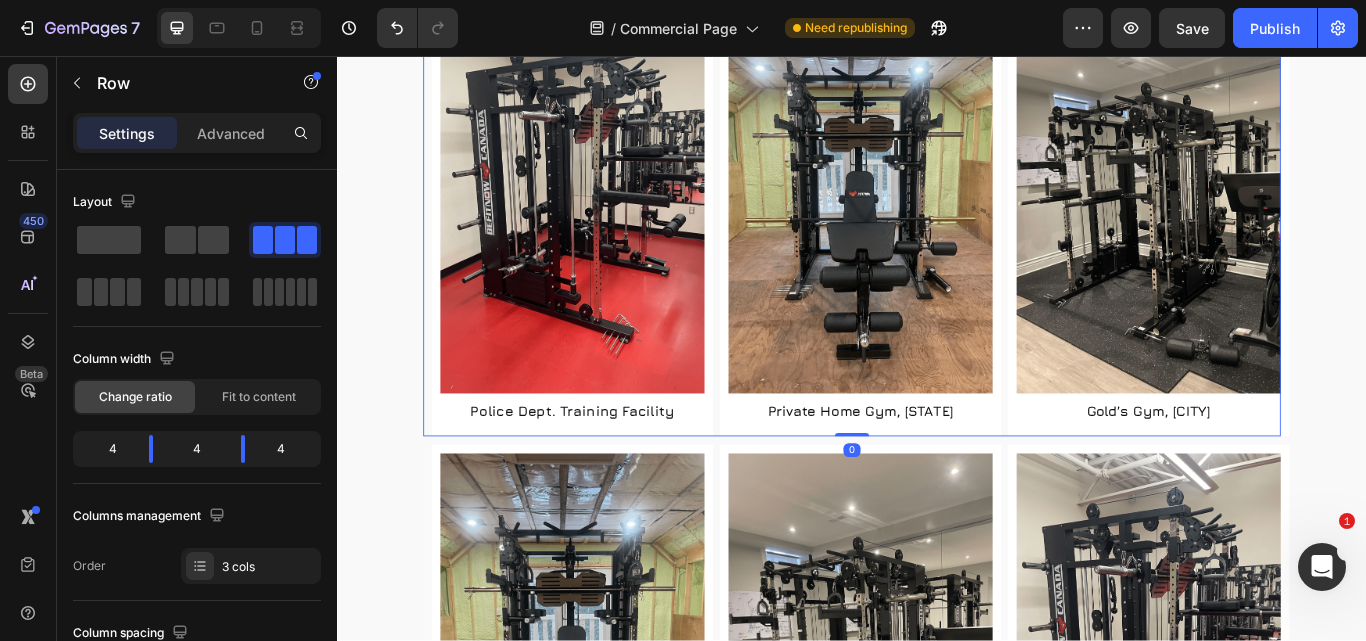 click 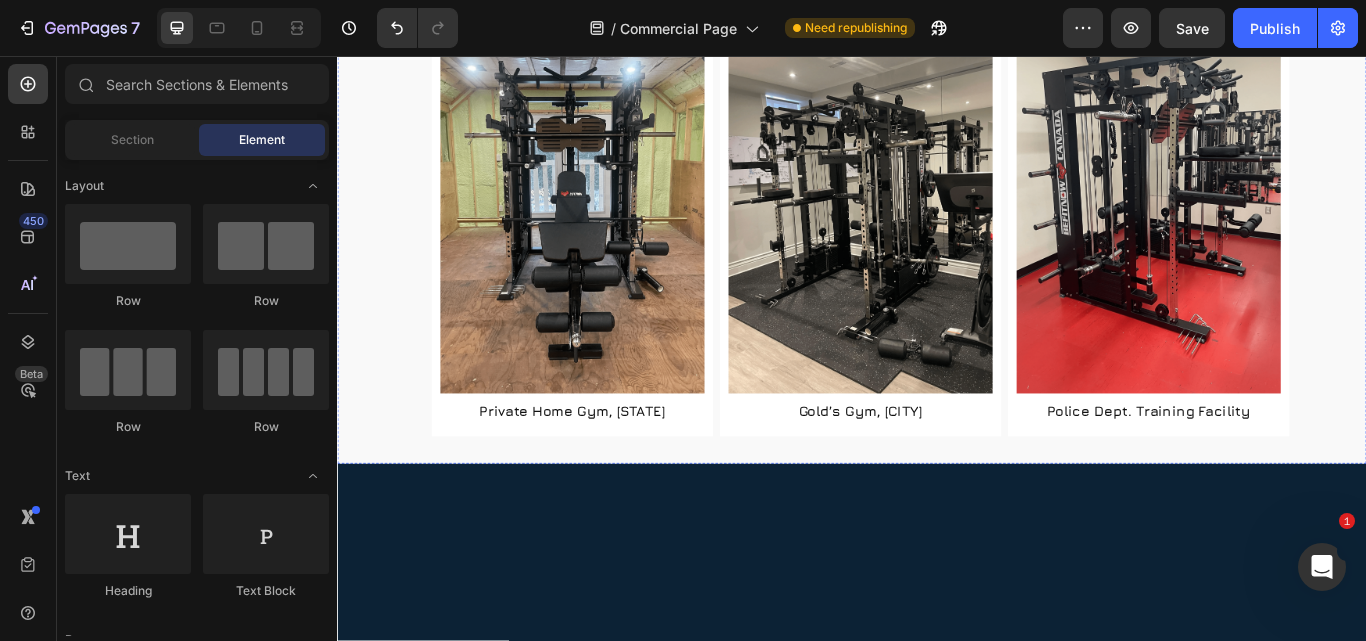 click on "613 LIFT" at bounding box center [937, -74] 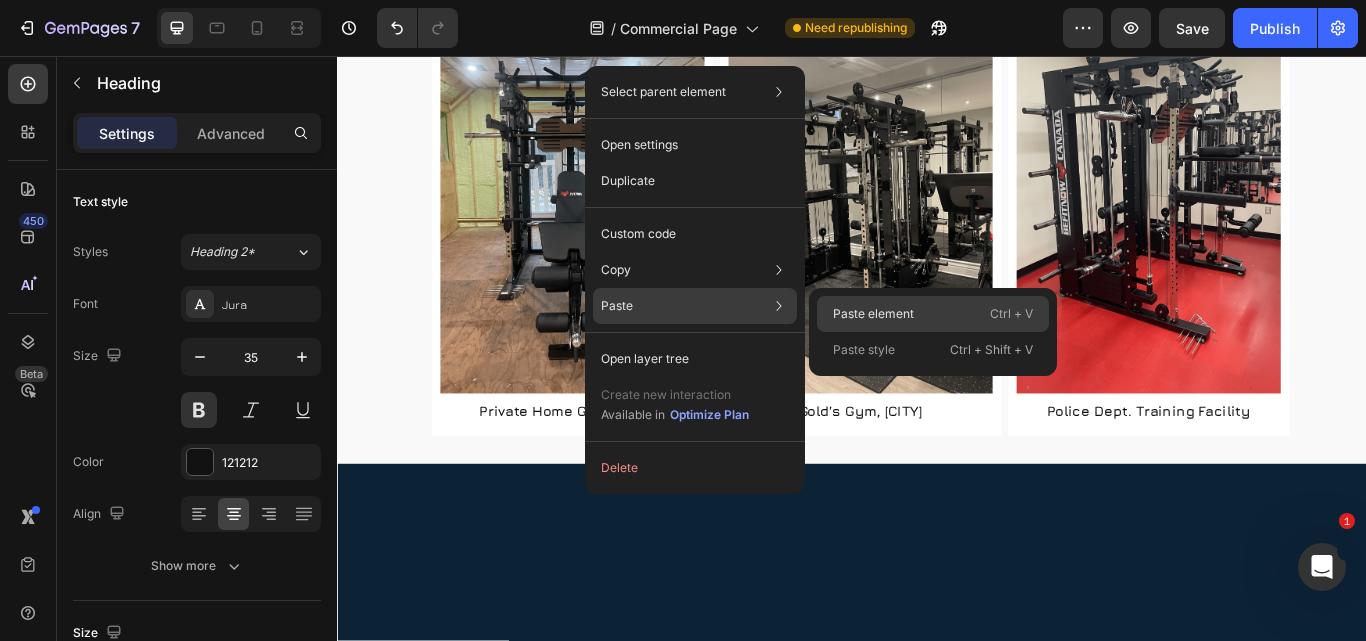 click on "Paste element" at bounding box center [873, 314] 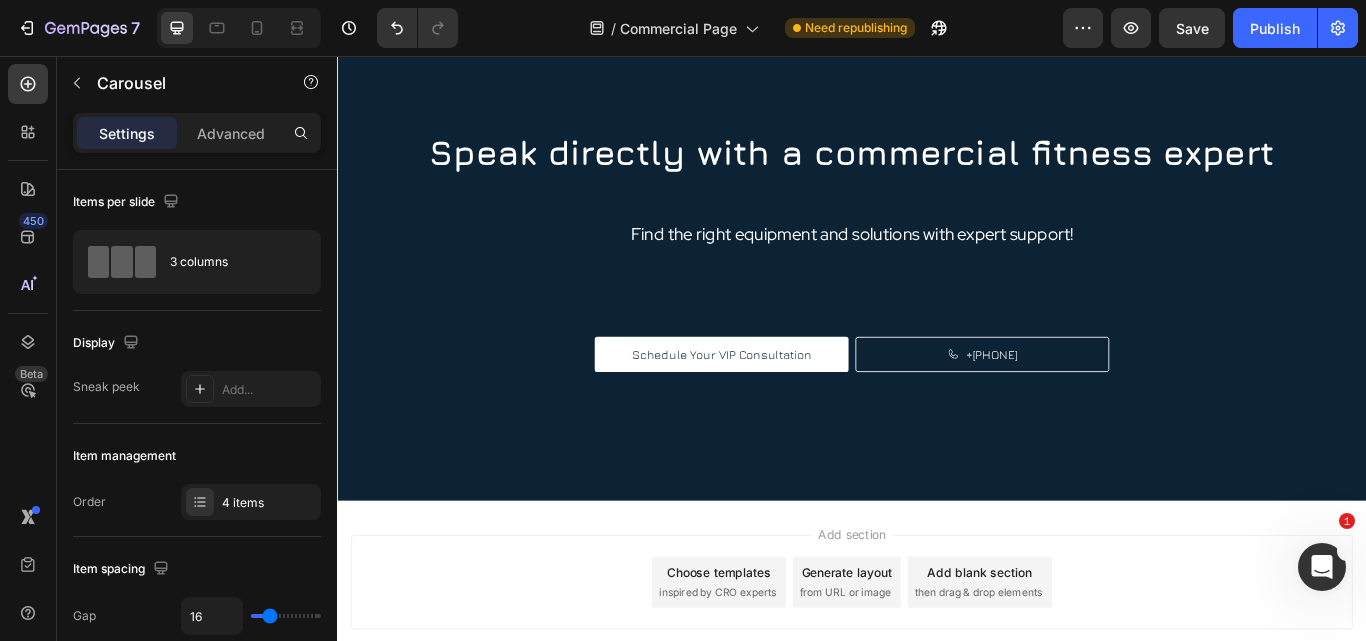scroll, scrollTop: 4161, scrollLeft: 0, axis: vertical 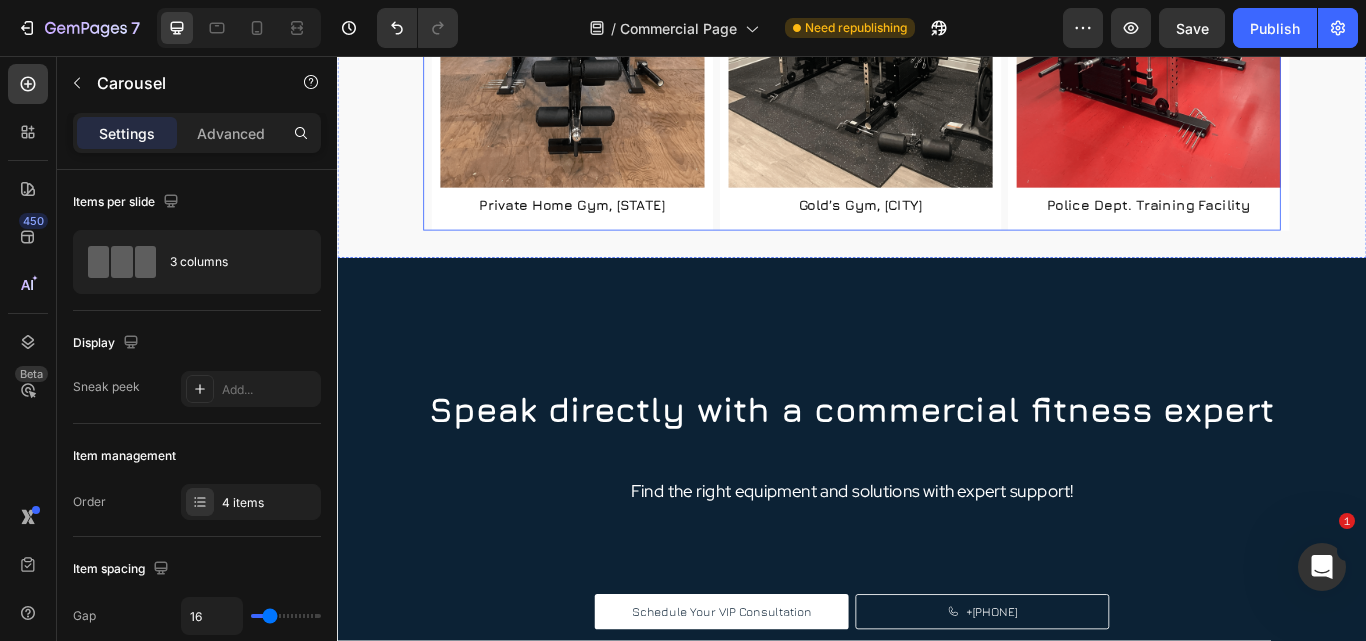 click on "Image Private Home Gym, [STATE] Heading Row" at bounding box center [601, -5] 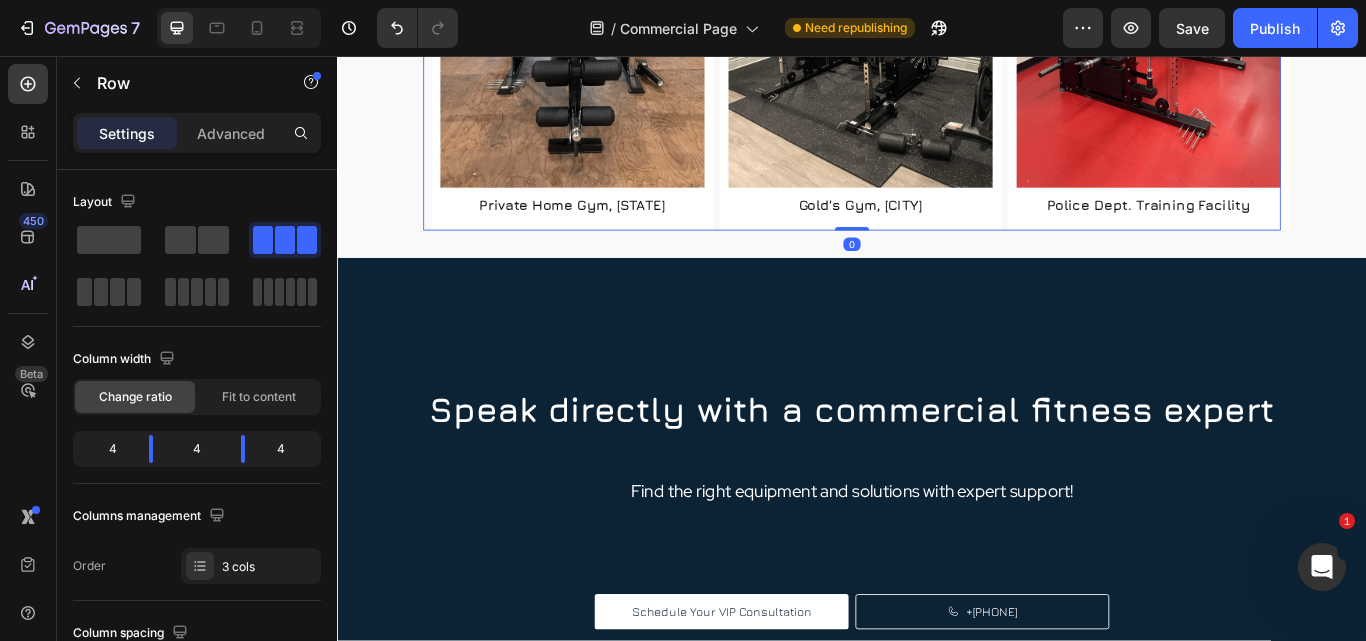 click at bounding box center [560, -289] 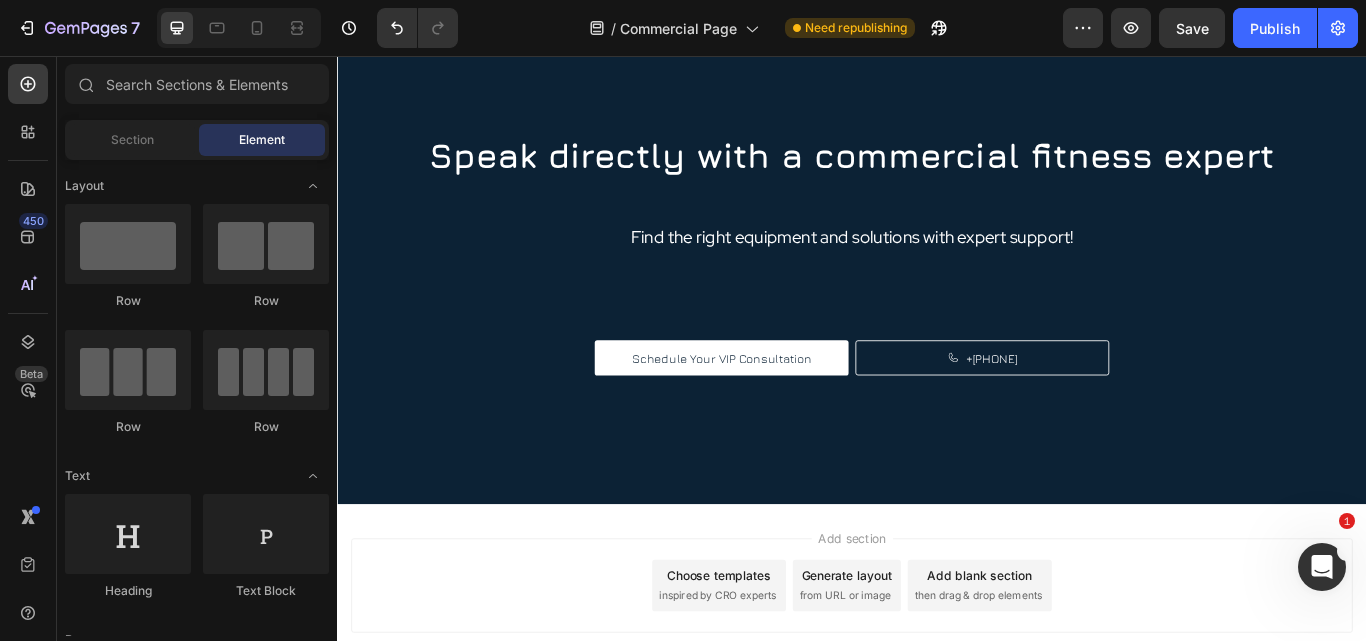 scroll, scrollTop: 3961, scrollLeft: 0, axis: vertical 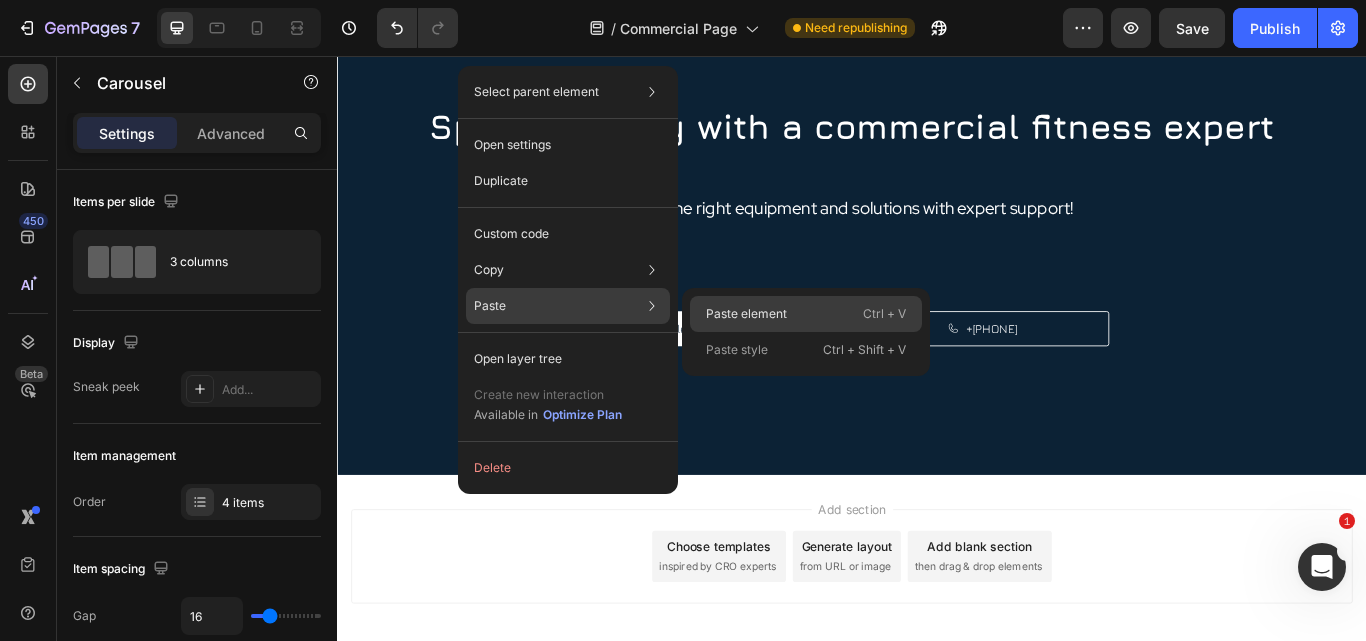 click on "Paste element" at bounding box center (746, 314) 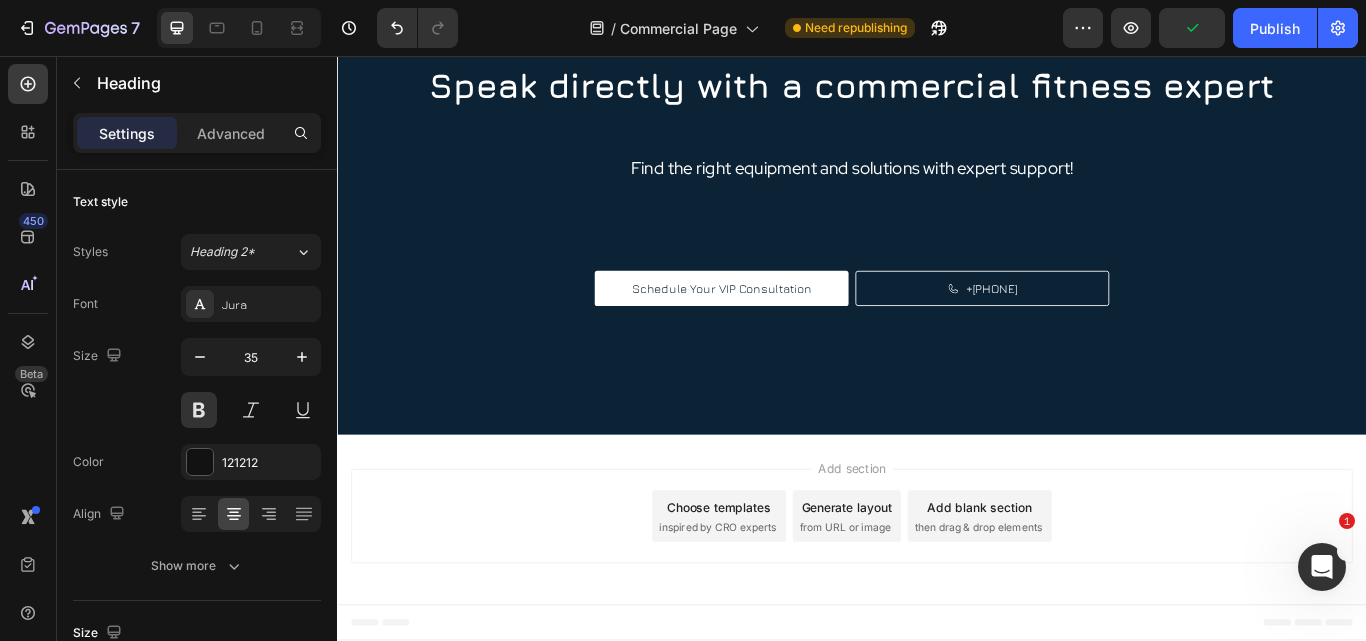 scroll, scrollTop: 4161, scrollLeft: 0, axis: vertical 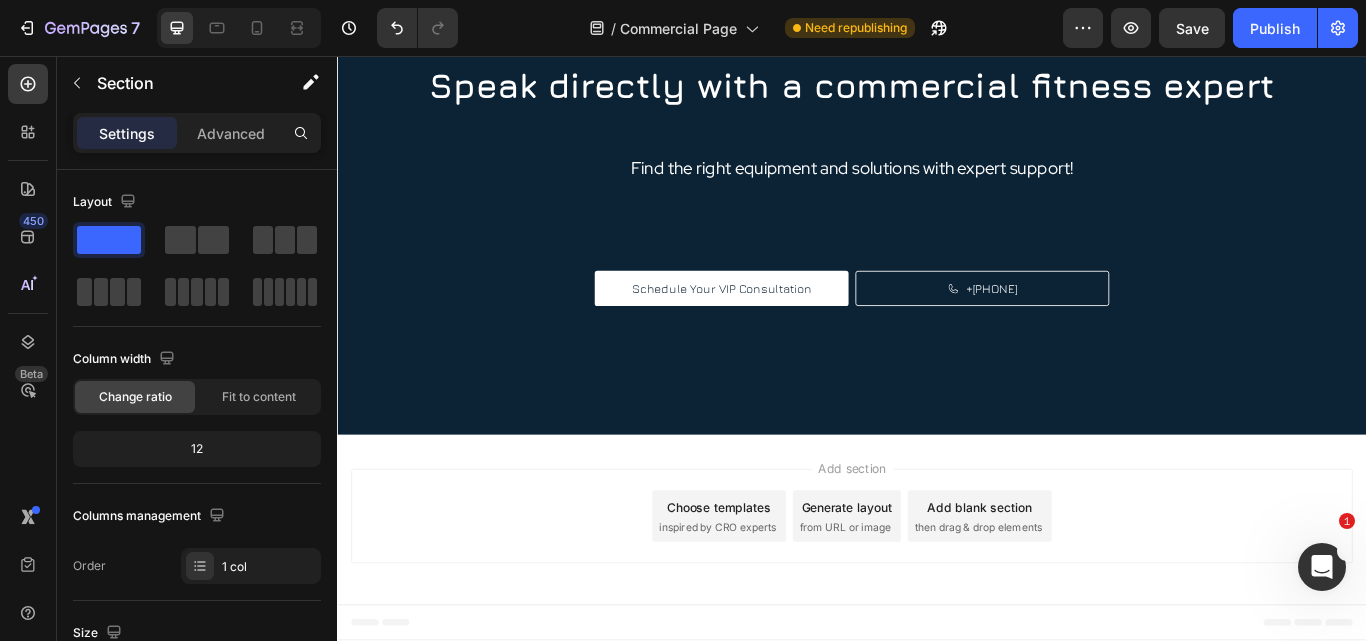 click on "Rosseau Lake College" at bounding box center [937, -161] 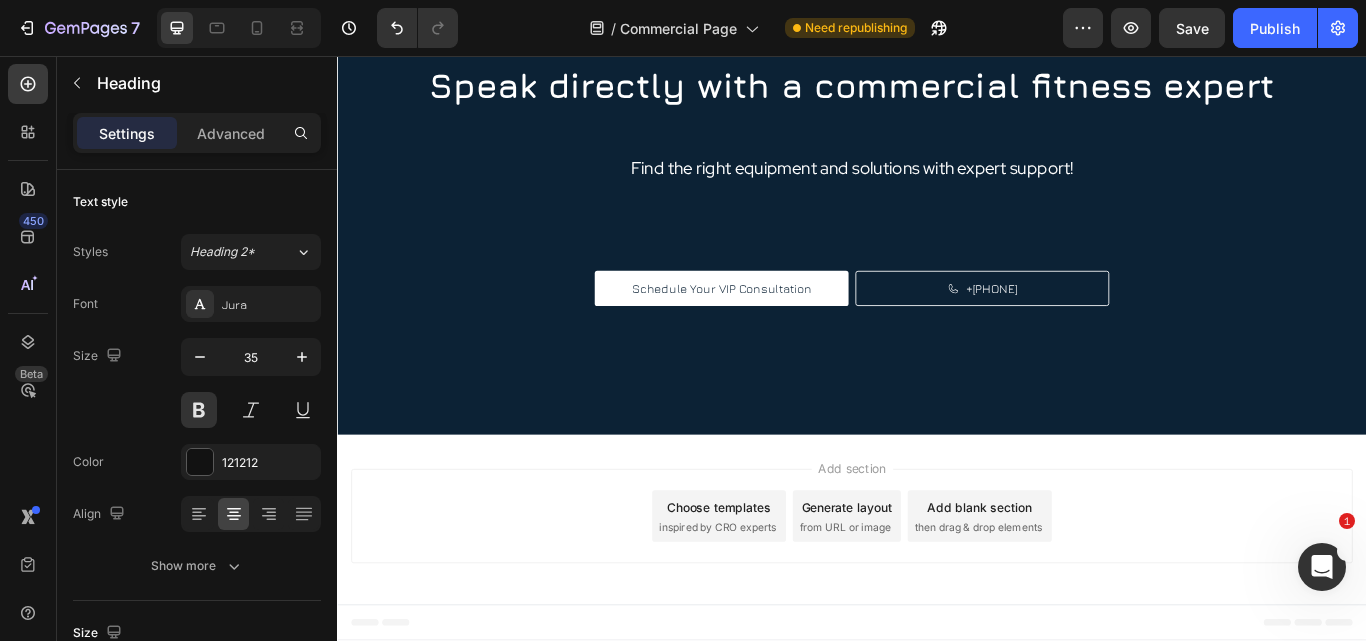 click on "Our Work History Heading 613 LIFT Heading
Image Image Image Image
Carousel Rosseau Lake College Heading   20 Section 6" at bounding box center (937, -307) 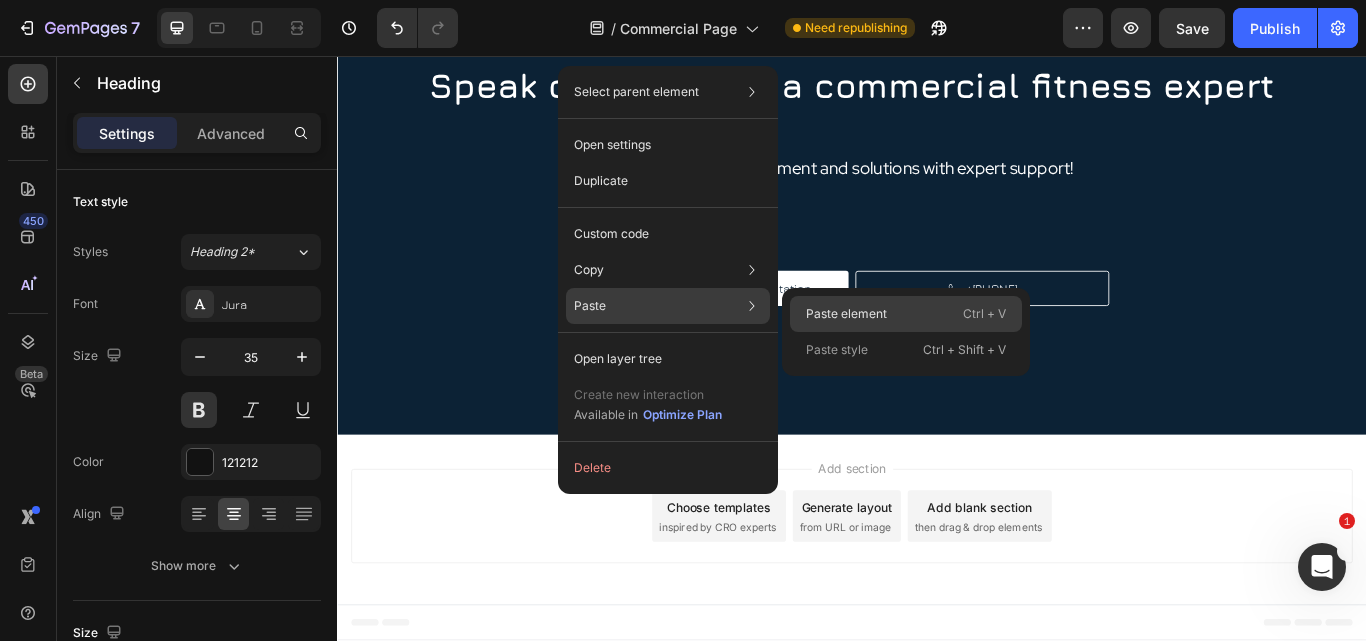 click on "Paste element  Ctrl + V" 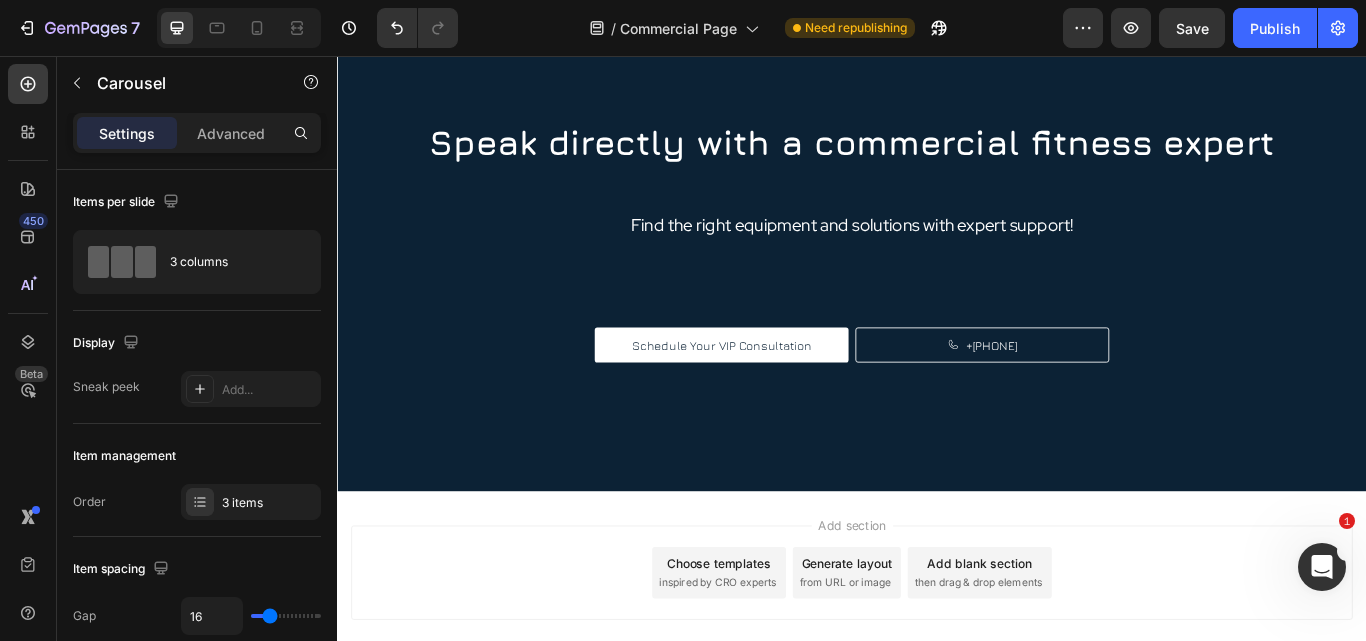 scroll, scrollTop: 4461, scrollLeft: 0, axis: vertical 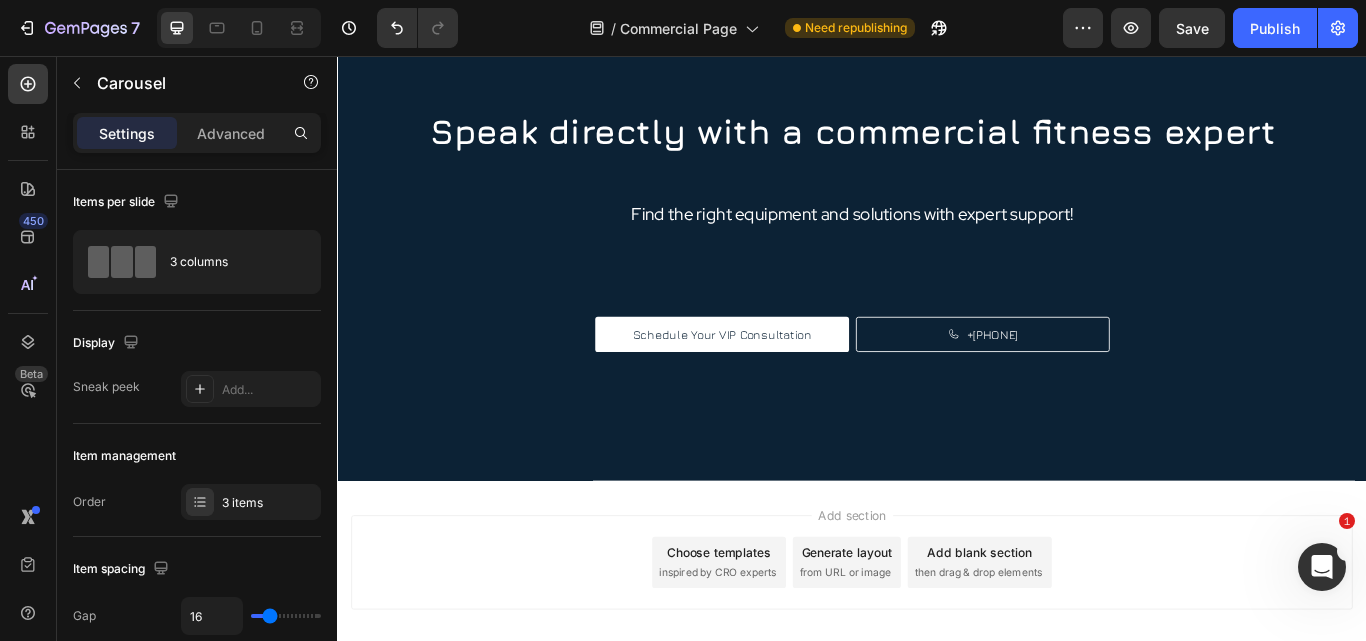 click on "Our Work History Heading 613 LIFT Heading
Image Image Image Image
Carousel Rosseau Lake College Heading
Image Image Image
Carousel   0 Section 6" at bounding box center [937, -447] 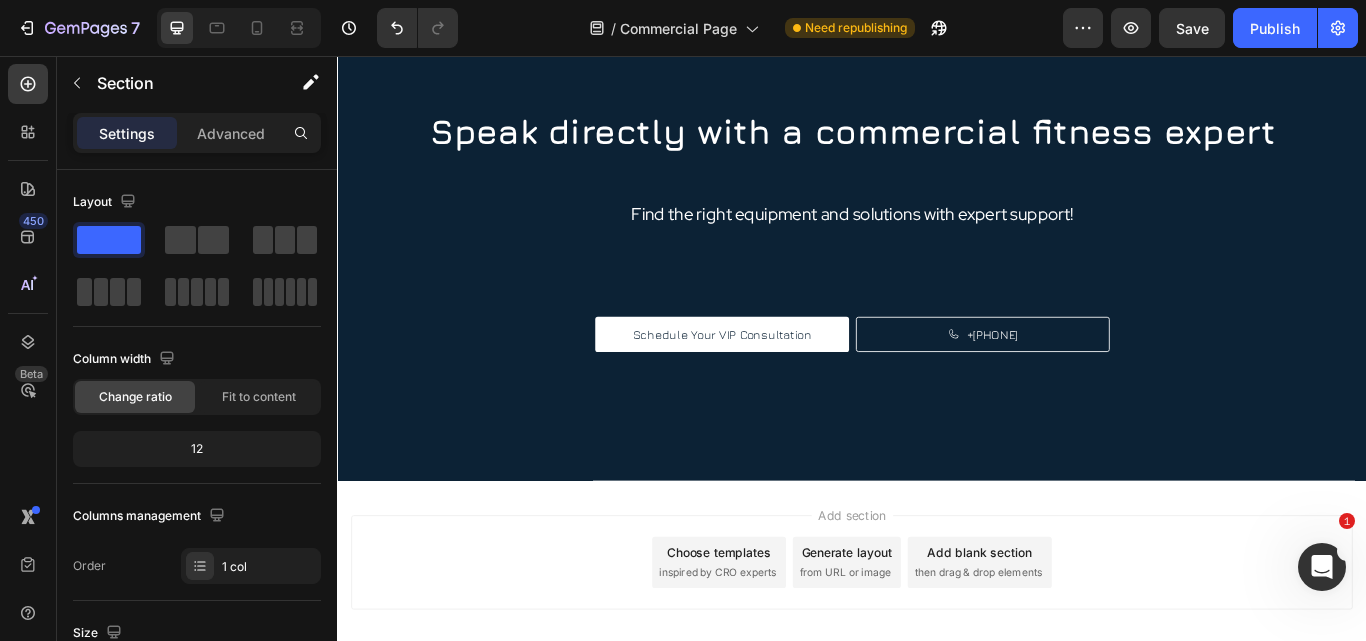 click at bounding box center (937, -69) 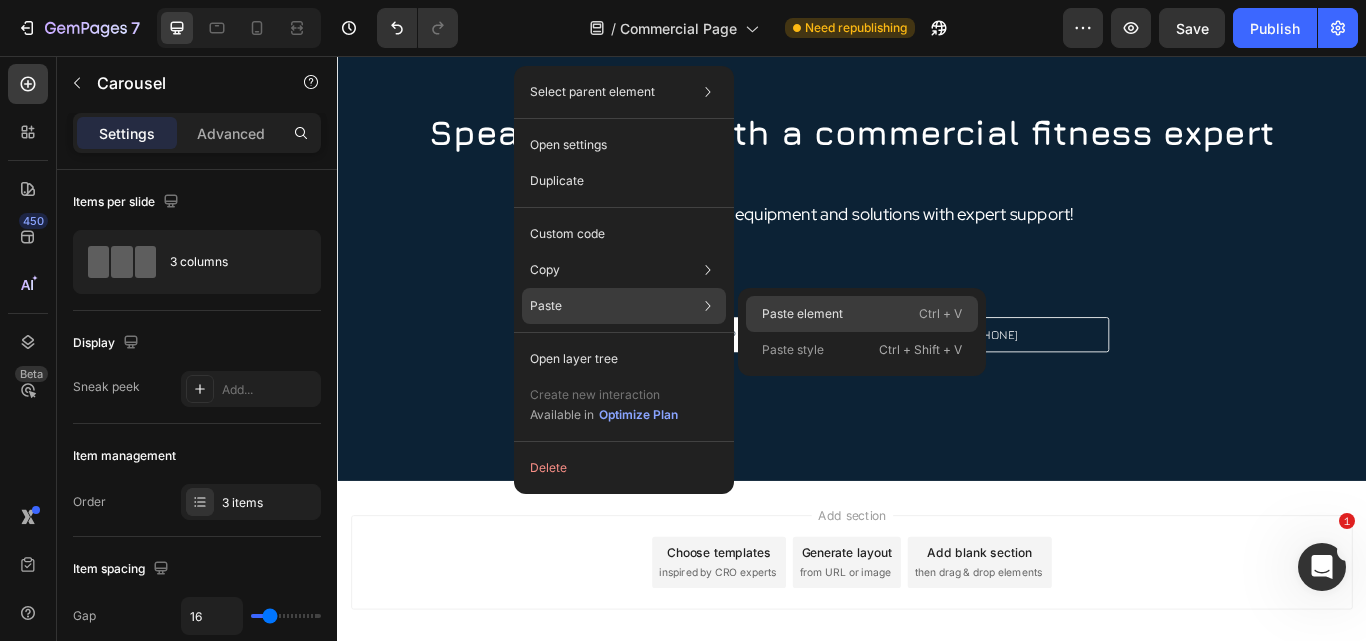 click on "Paste element  Ctrl + V" 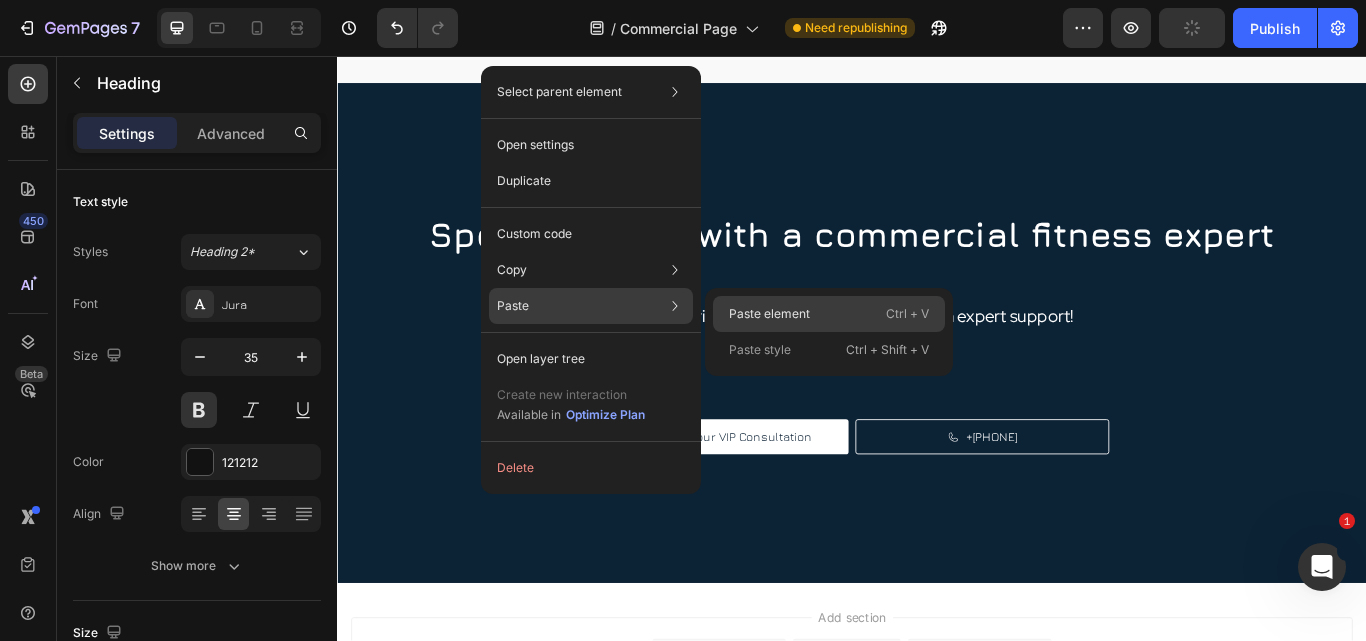 click on "Paste element" at bounding box center [769, 314] 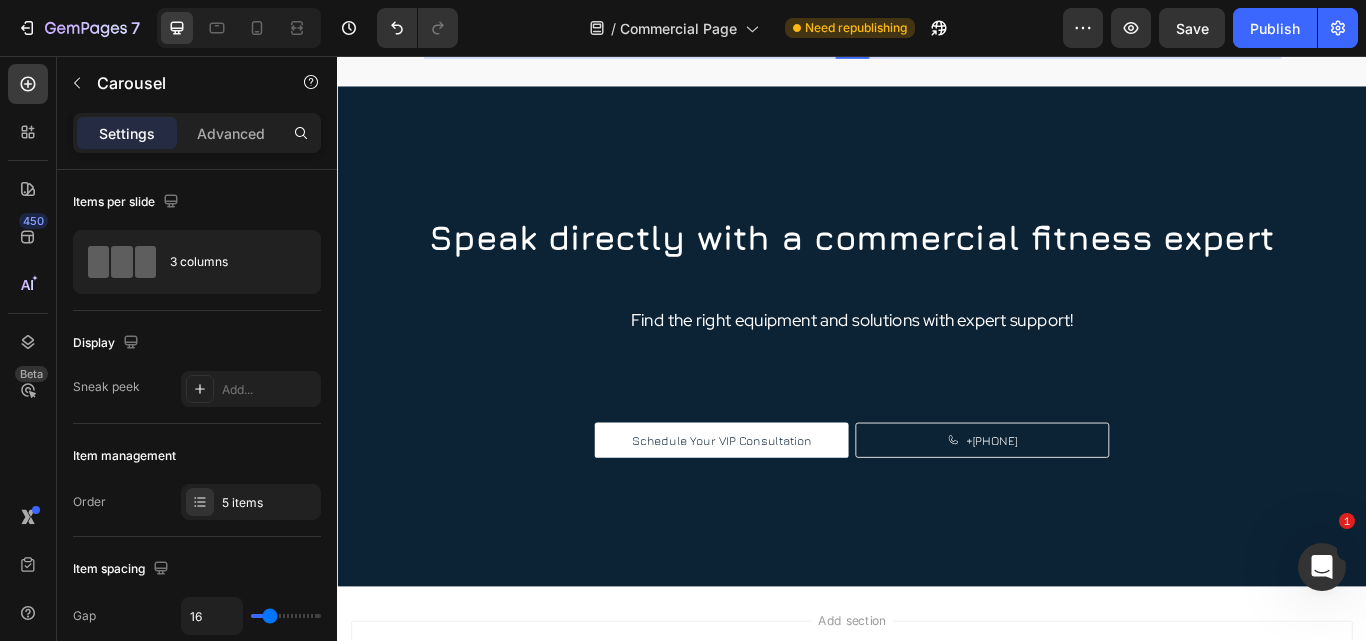 scroll, scrollTop: 4914, scrollLeft: 0, axis: vertical 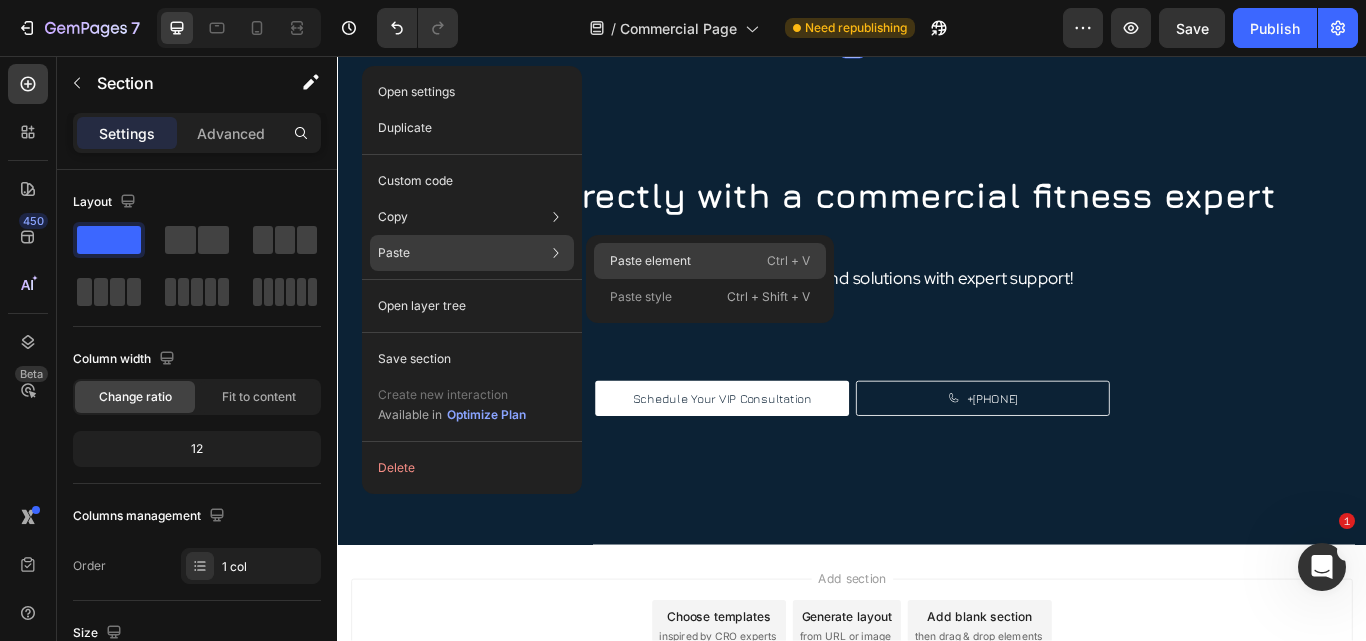 click on "Paste element" at bounding box center (650, 261) 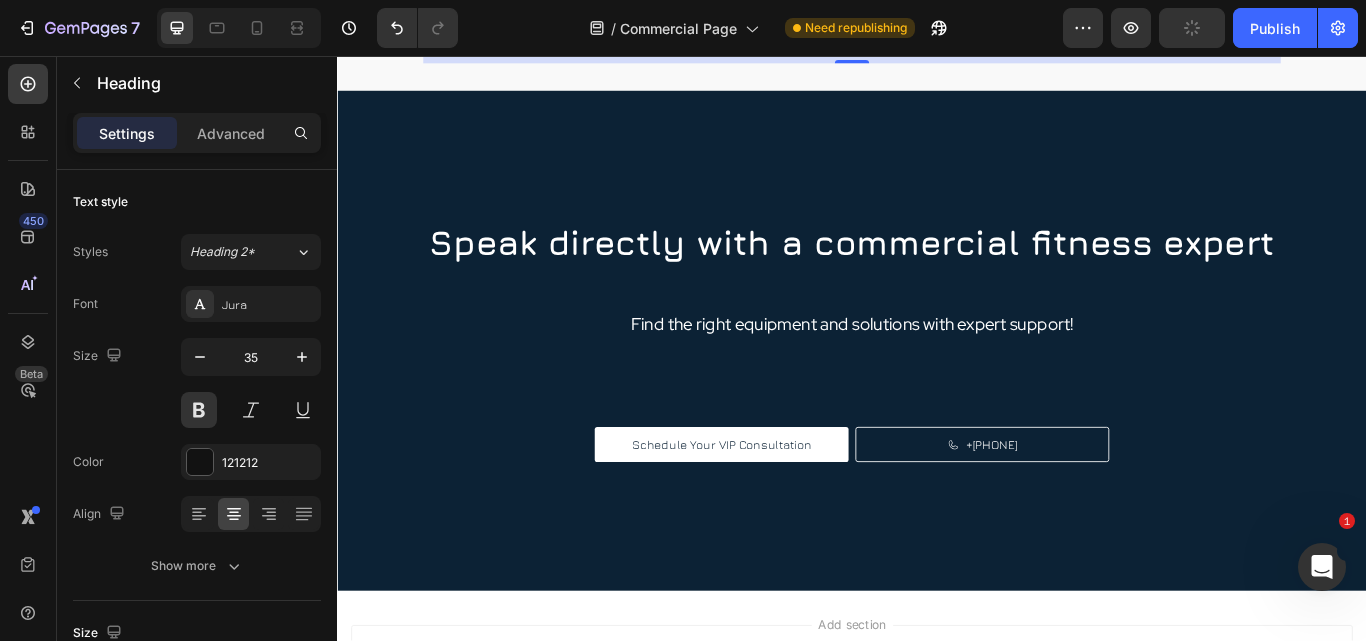 scroll, scrollTop: 5014, scrollLeft: 0, axis: vertical 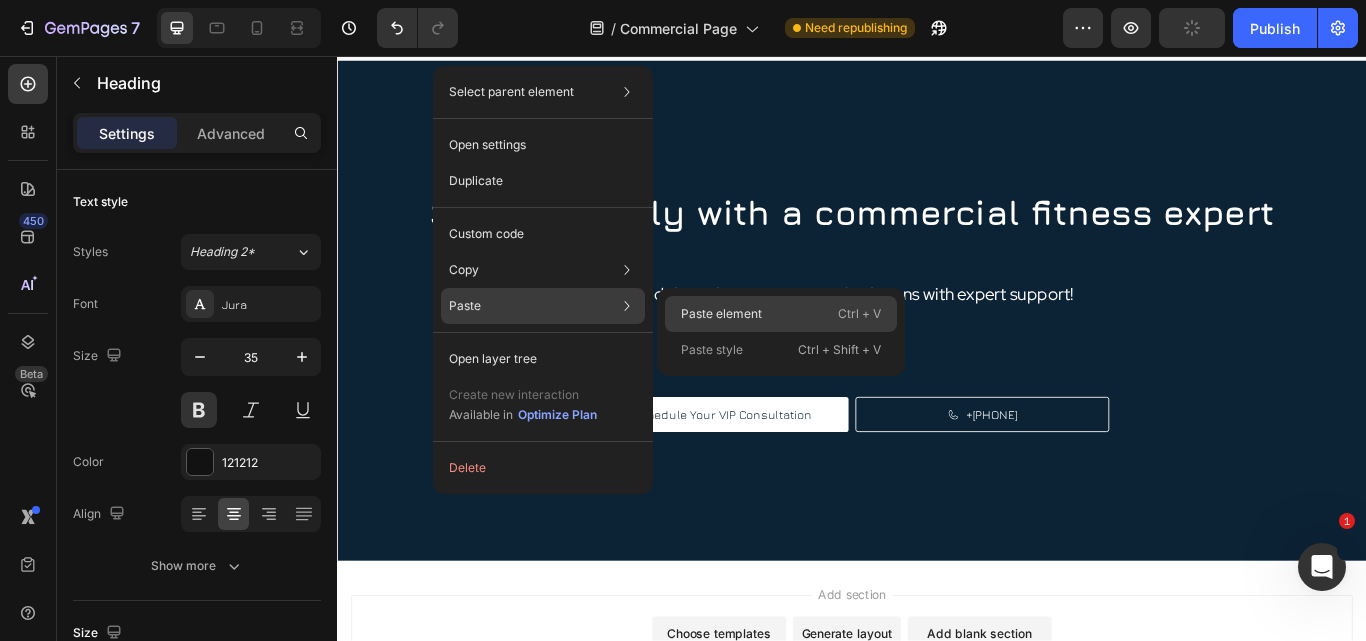 click on "Paste element  Ctrl + V" 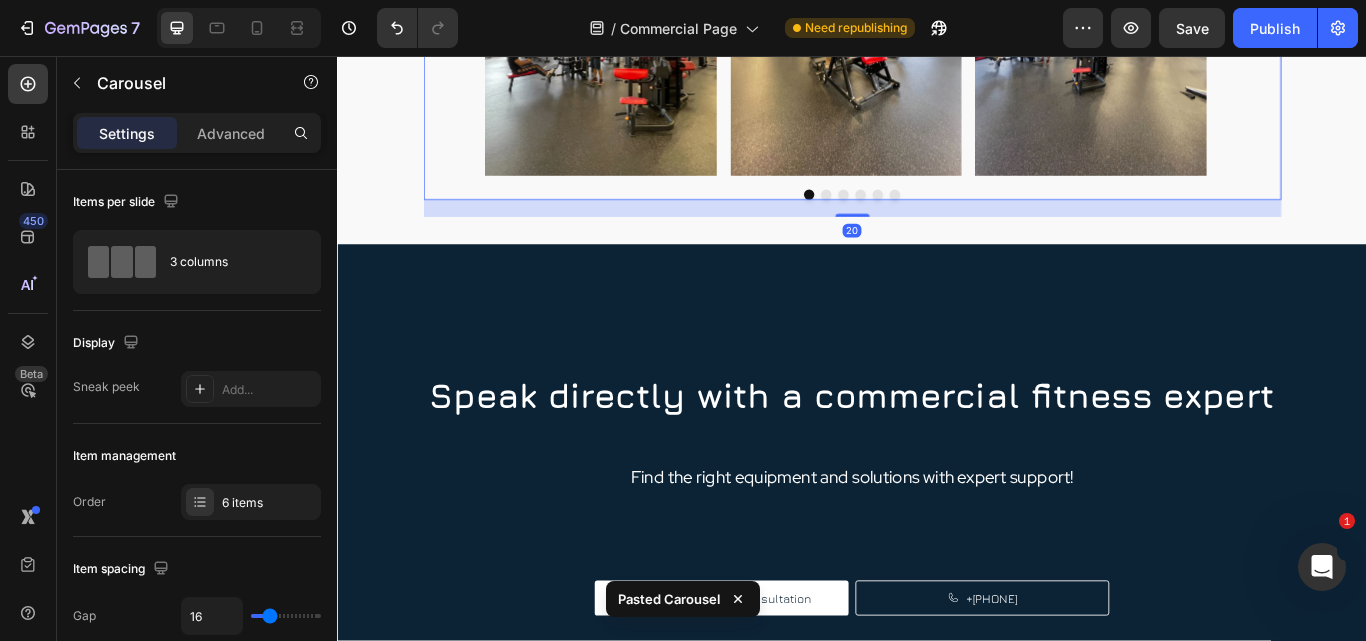 scroll, scrollTop: 5341, scrollLeft: 0, axis: vertical 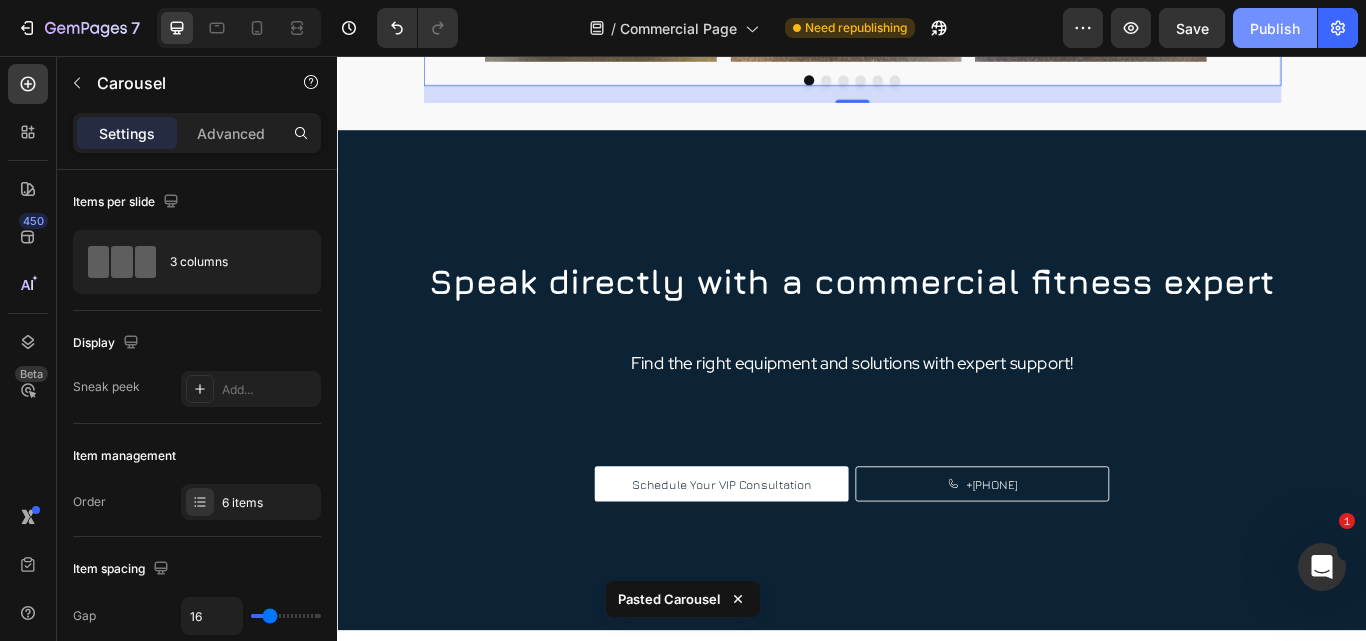 click on "Publish" at bounding box center (1275, 28) 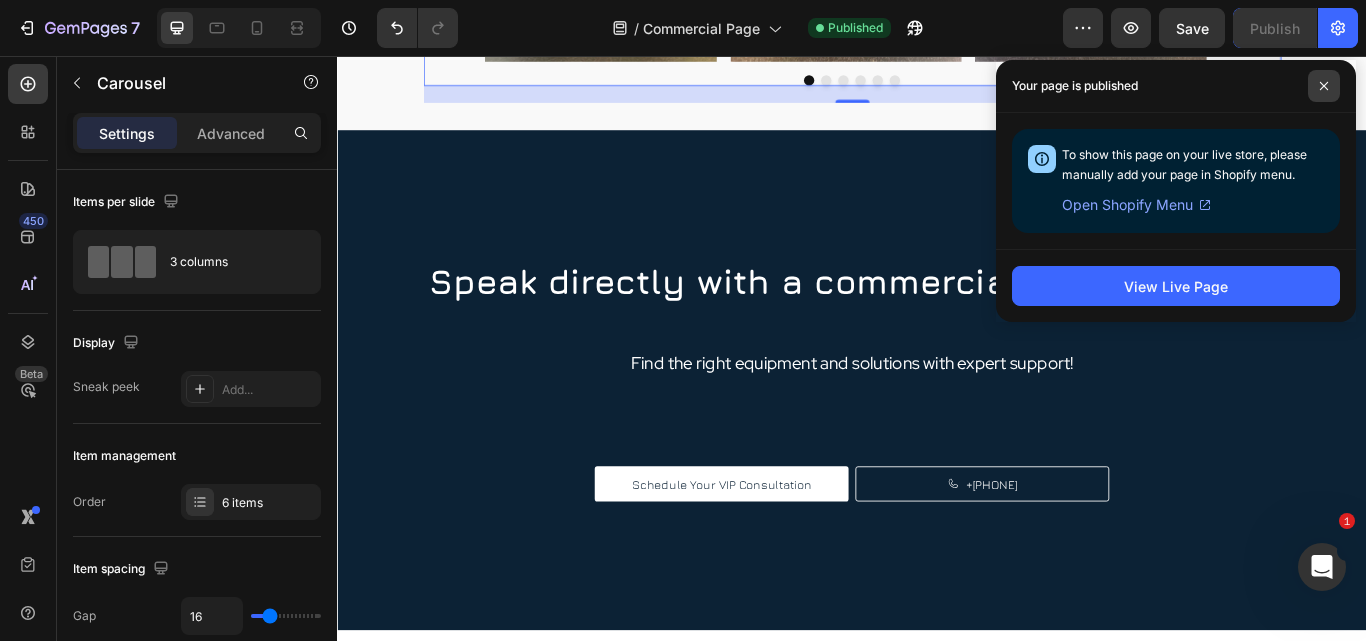 click 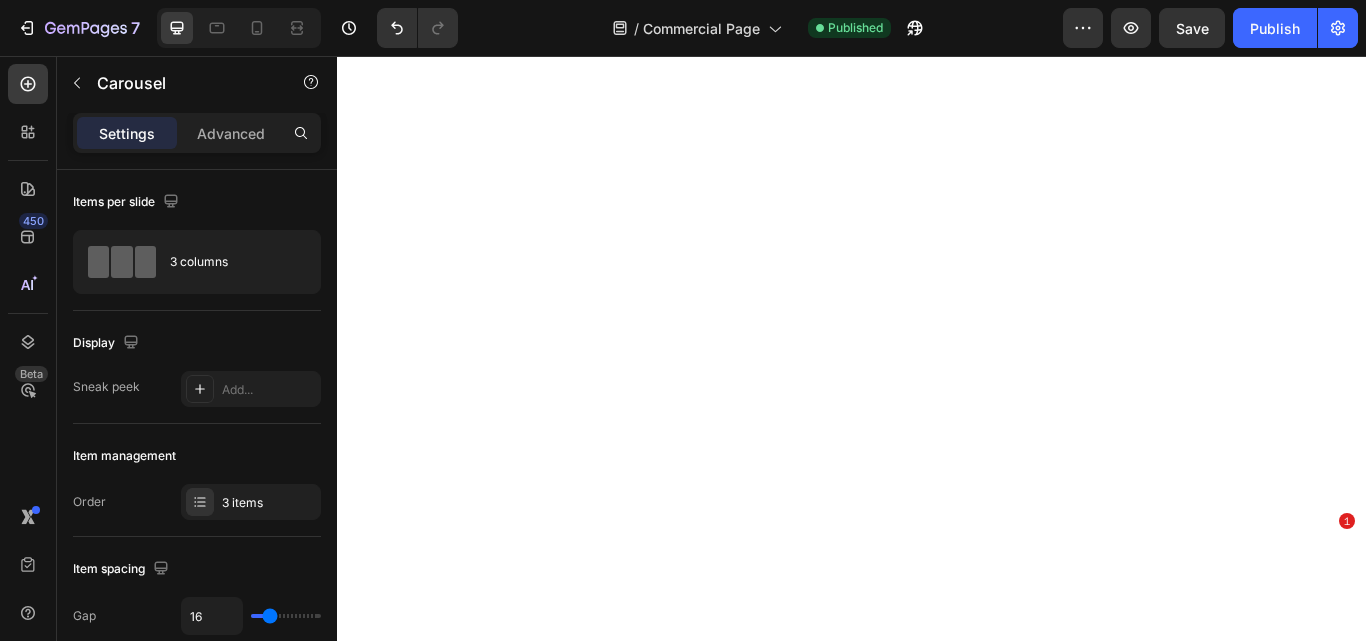 scroll, scrollTop: 0, scrollLeft: 0, axis: both 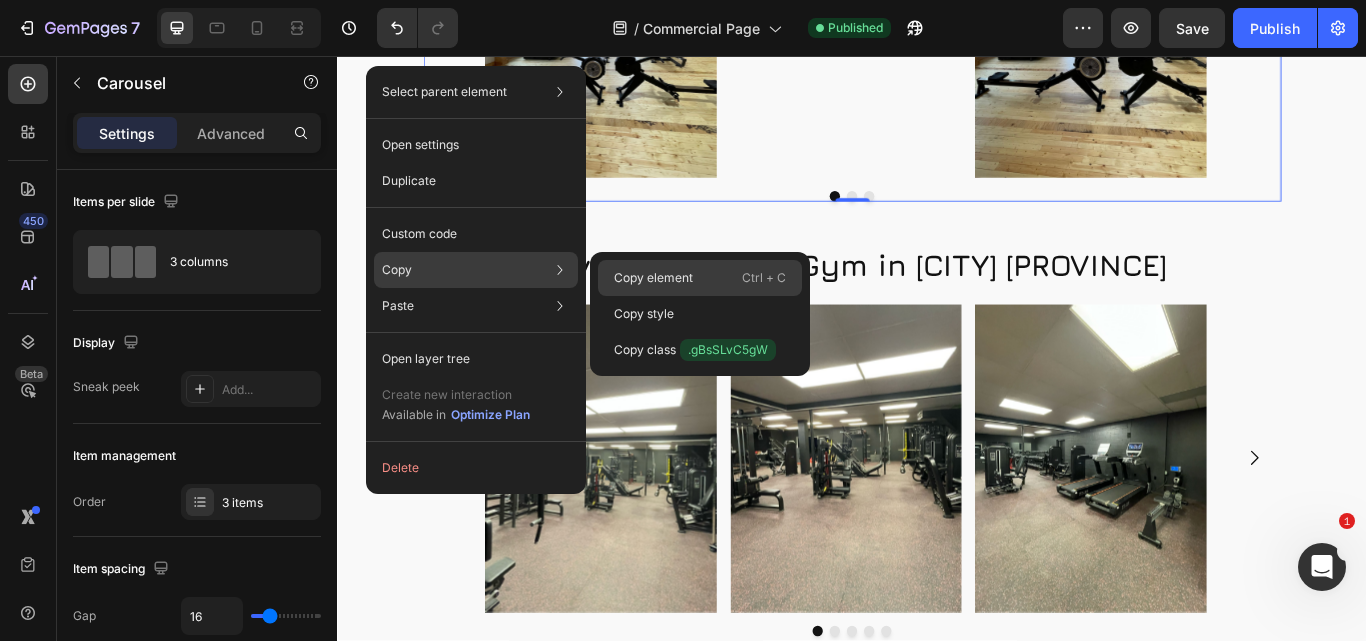 click on "Copy element" at bounding box center (653, 278) 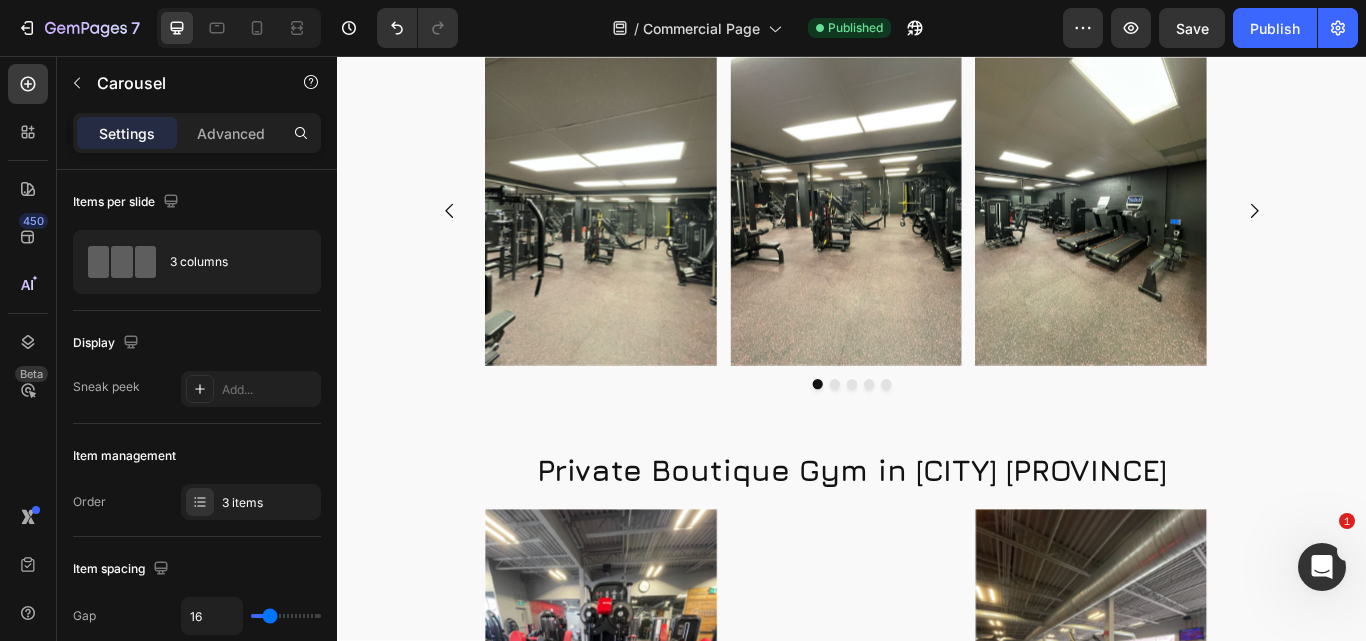 scroll, scrollTop: 4056, scrollLeft: 0, axis: vertical 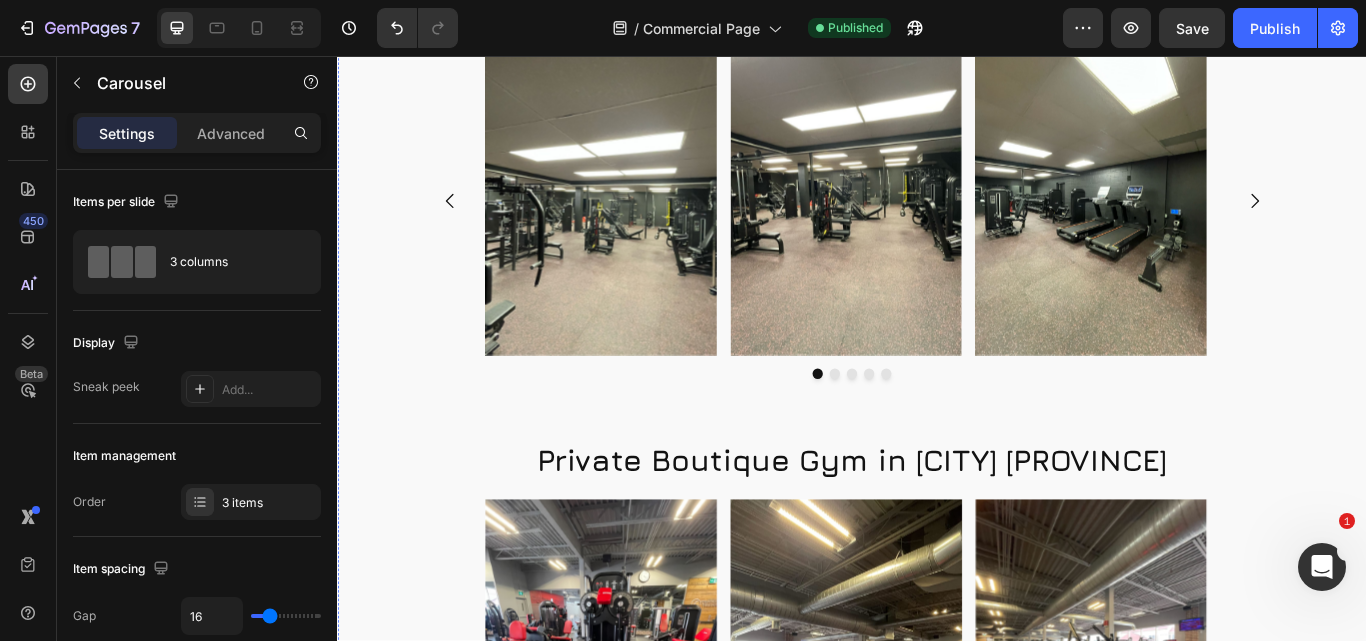 click on "Private Boutique Gym in Cochrane Ontario" at bounding box center (937, 1) 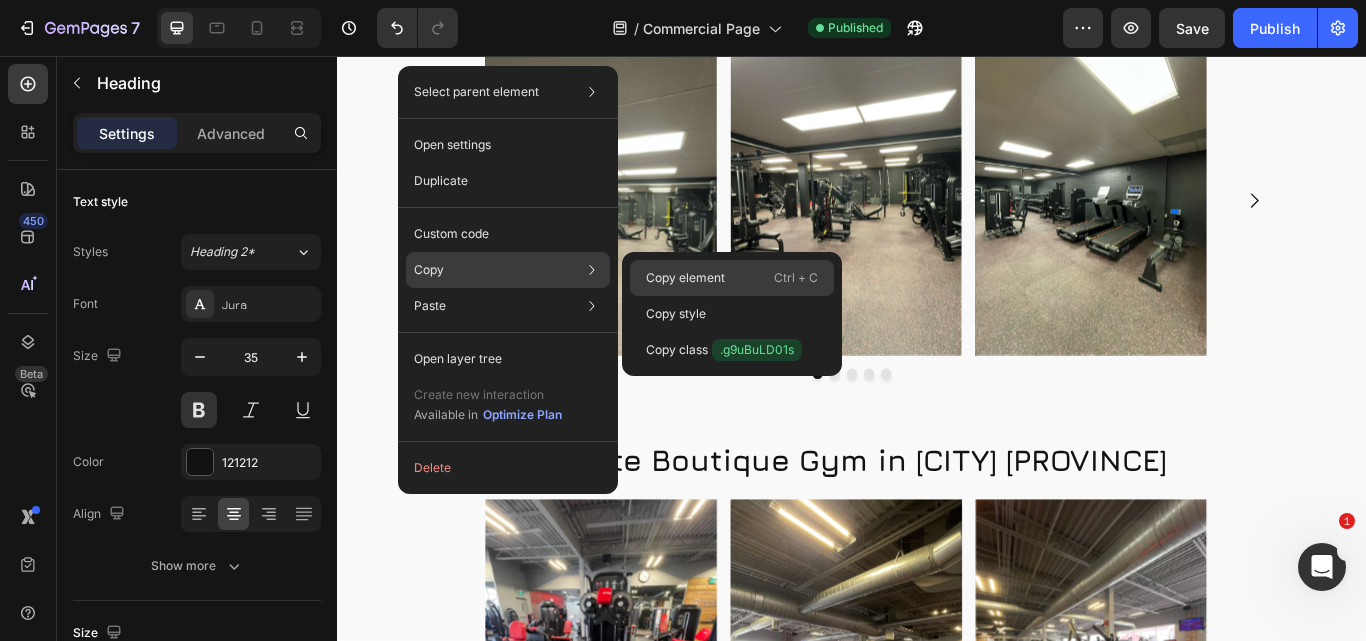 click on "Copy element" at bounding box center [685, 278] 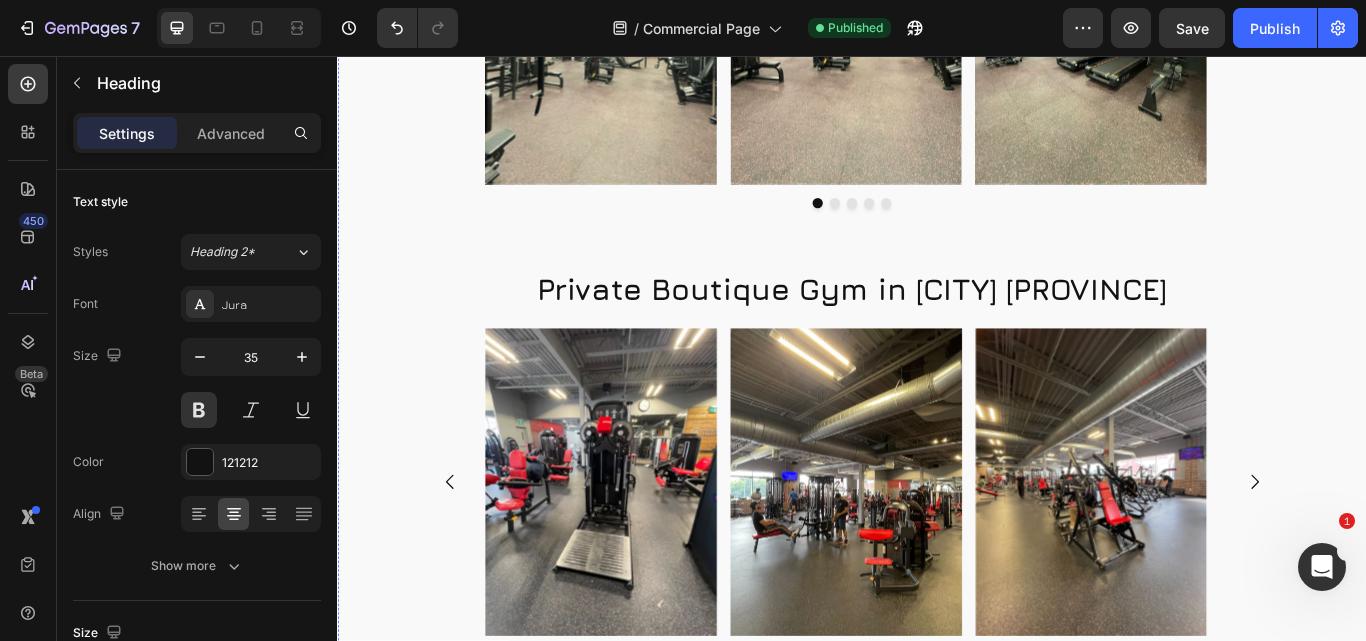 scroll, scrollTop: 4256, scrollLeft: 0, axis: vertical 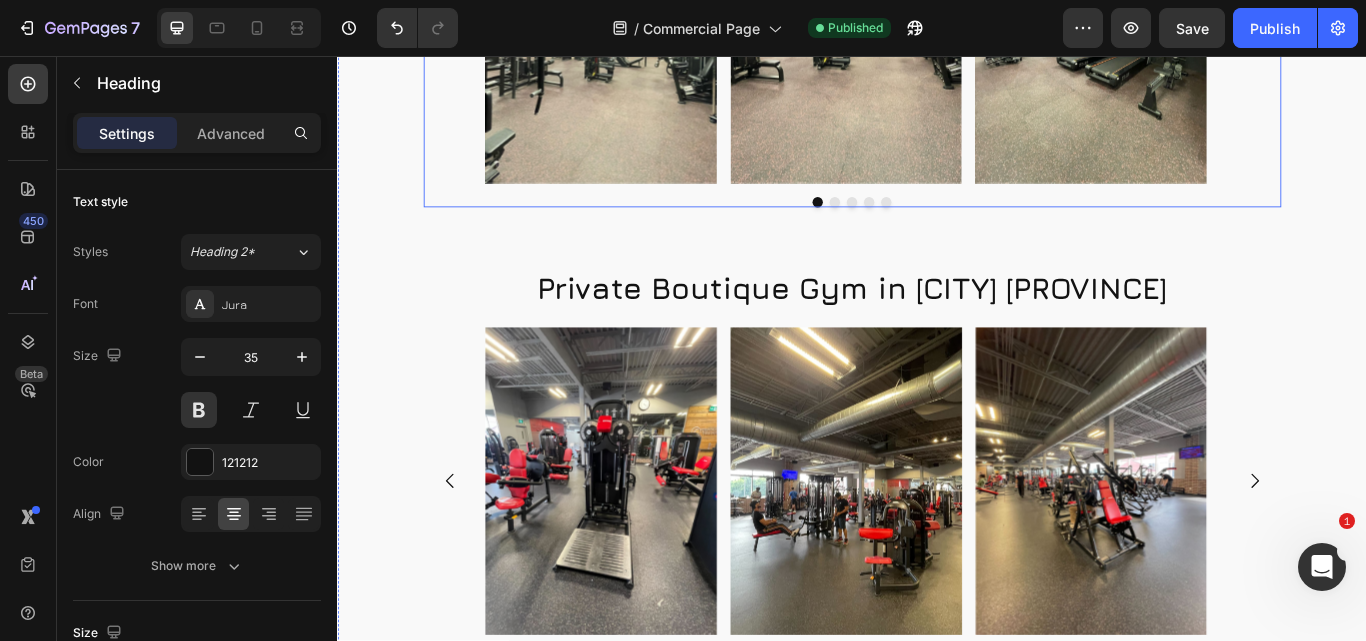 click on "Image Image Image Image Image" at bounding box center [937, 26] 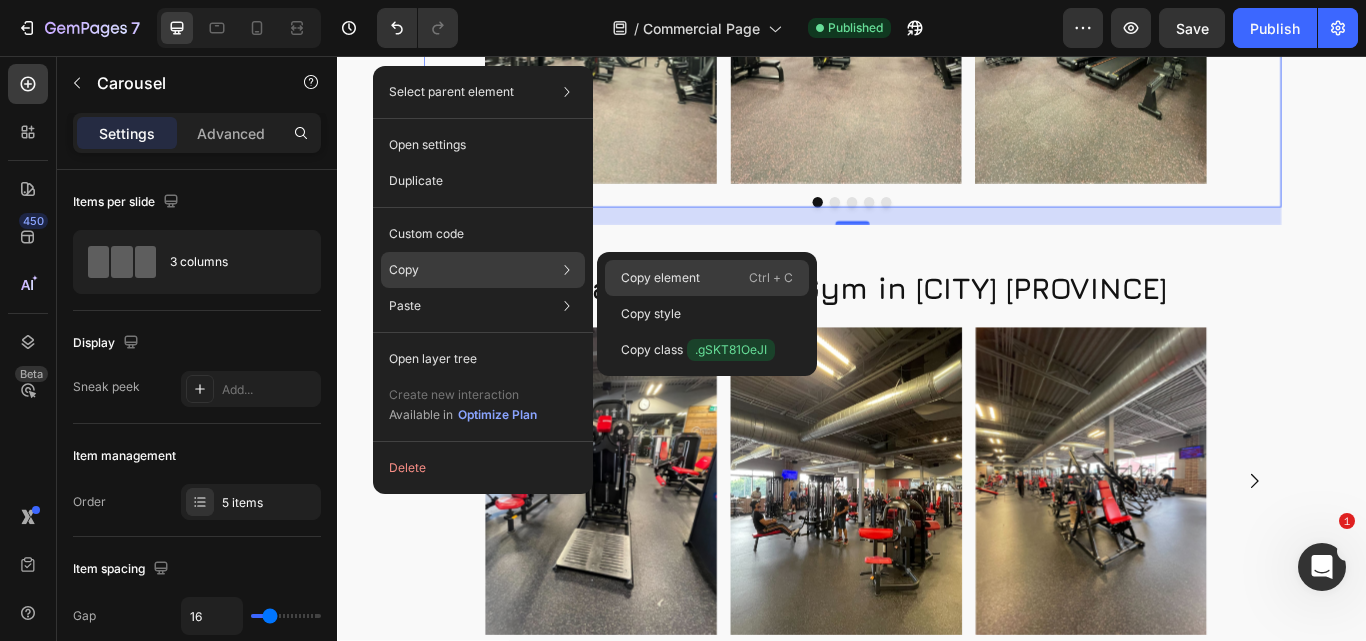 click on "Copy element" at bounding box center [660, 278] 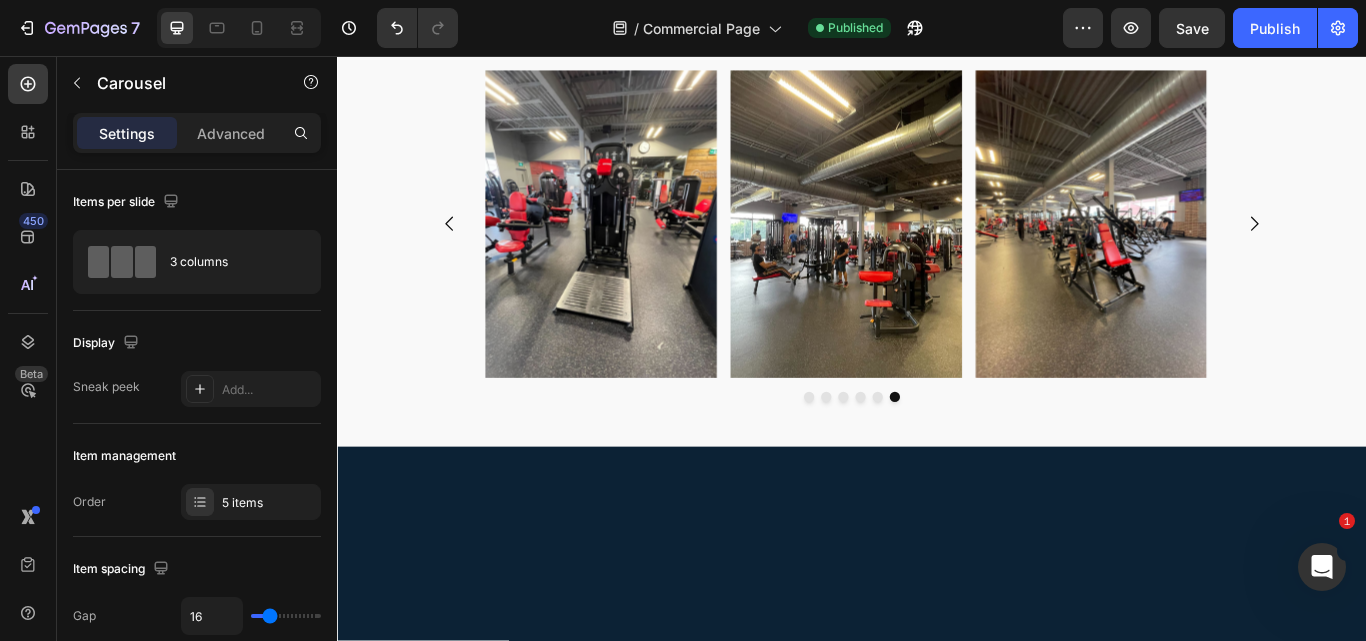 scroll, scrollTop: 4656, scrollLeft: 0, axis: vertical 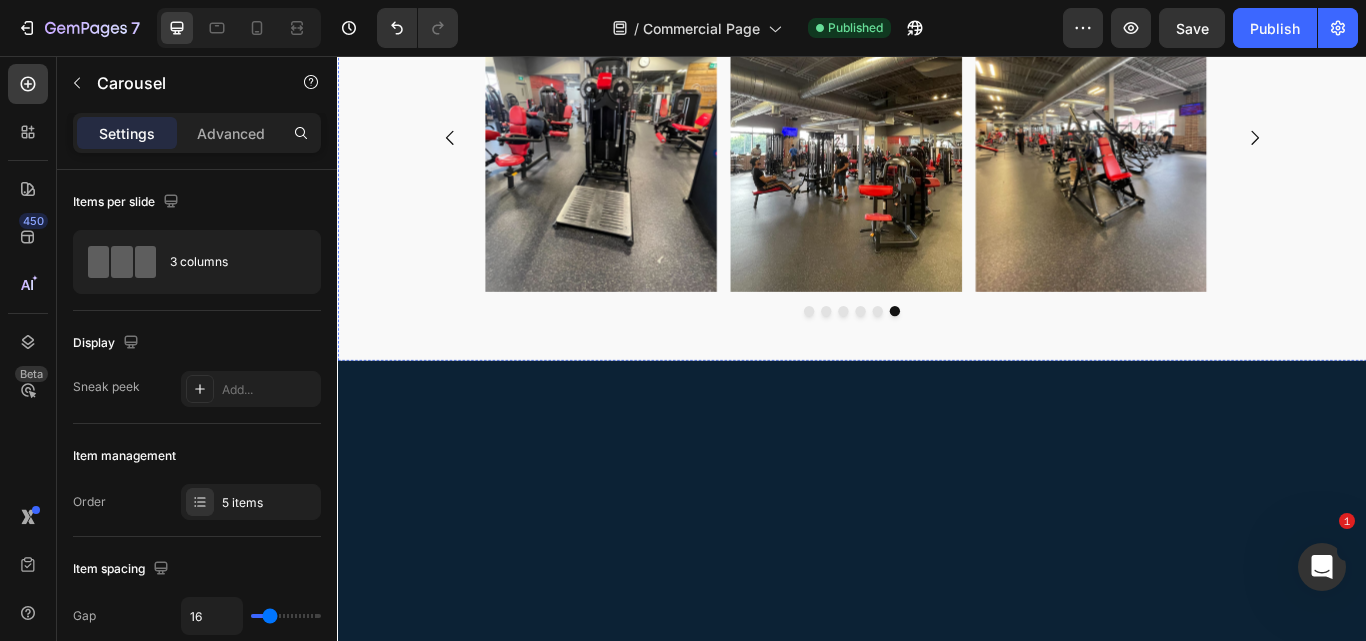 click on "Private Boutique Gym in Cochrane Ontario" at bounding box center [937, -72] 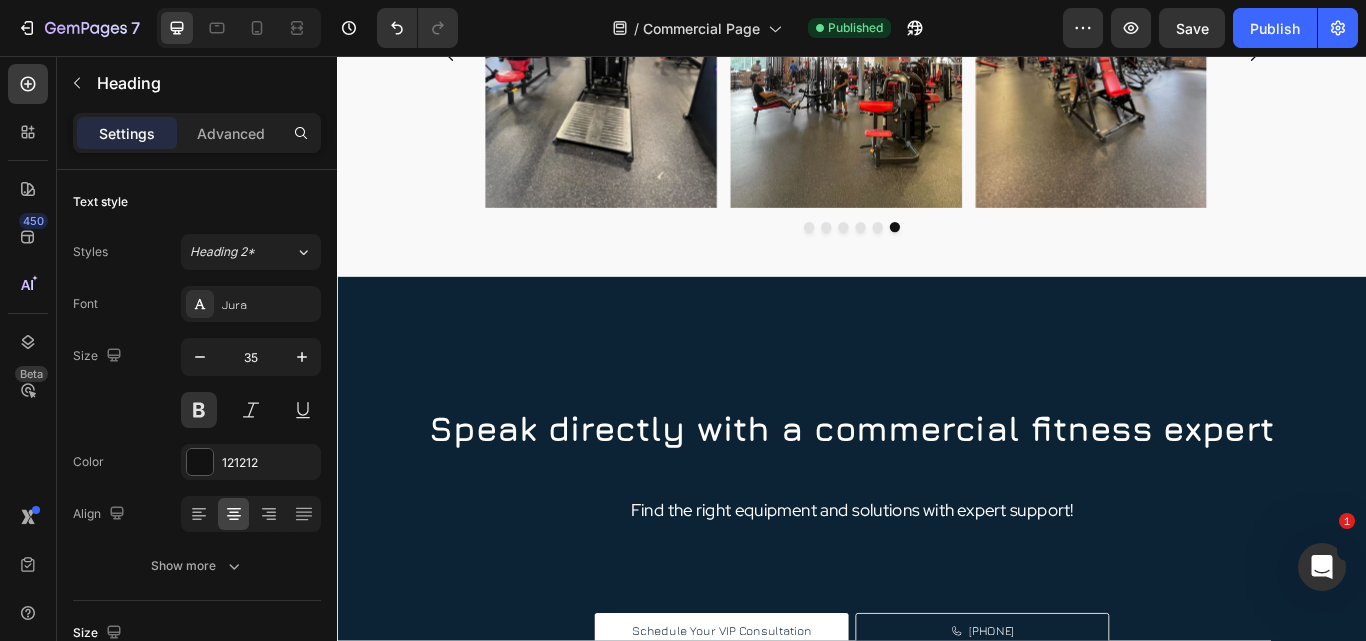 scroll, scrollTop: 4756, scrollLeft: 0, axis: vertical 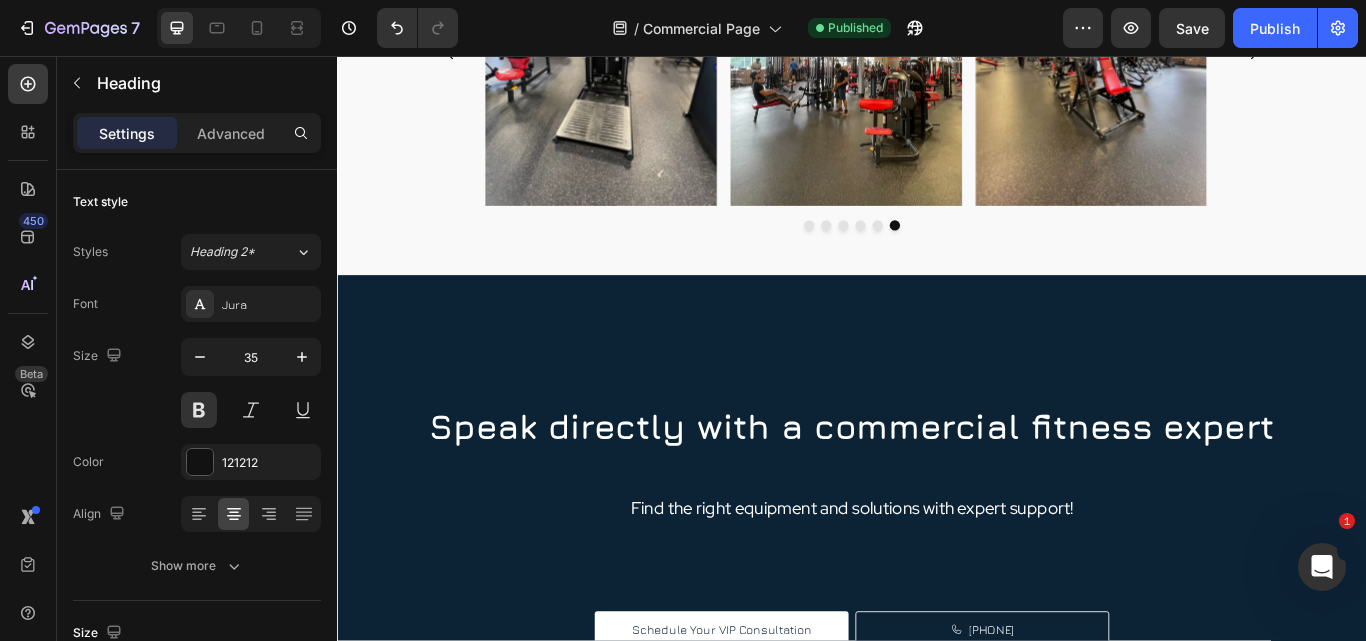 click on "Private Boutique Gym in Cochrane Ontario" at bounding box center [937, -172] 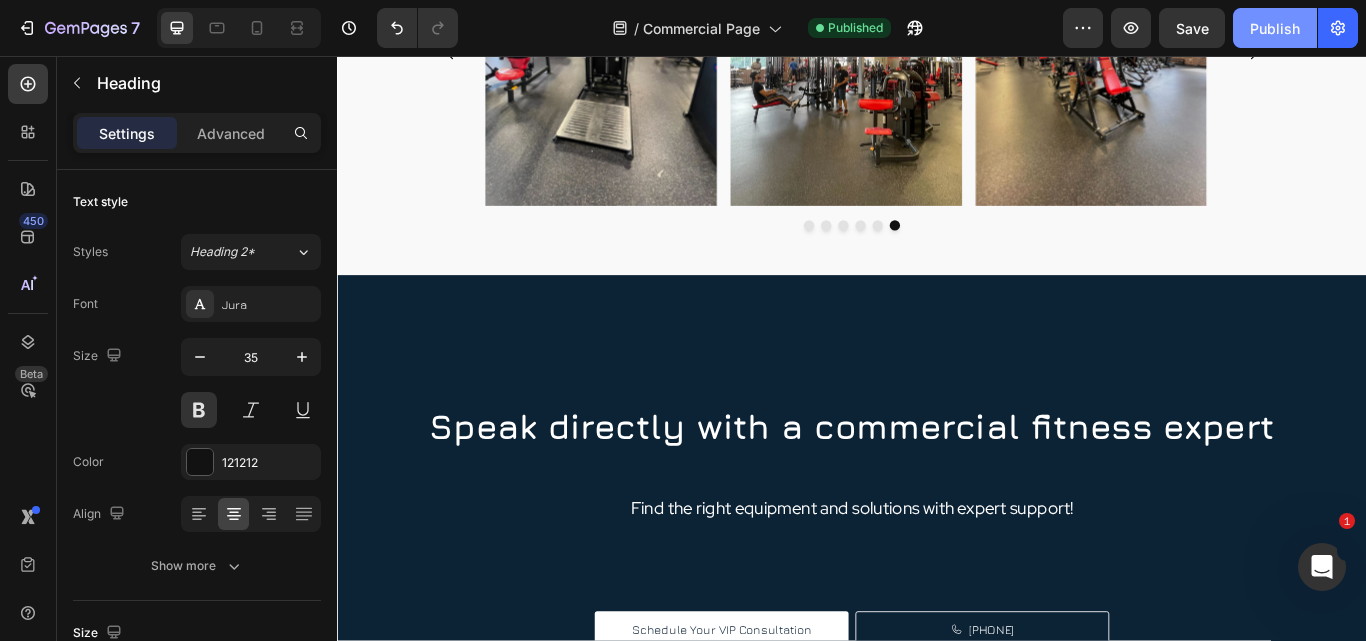 click on "Publish" at bounding box center [1275, 28] 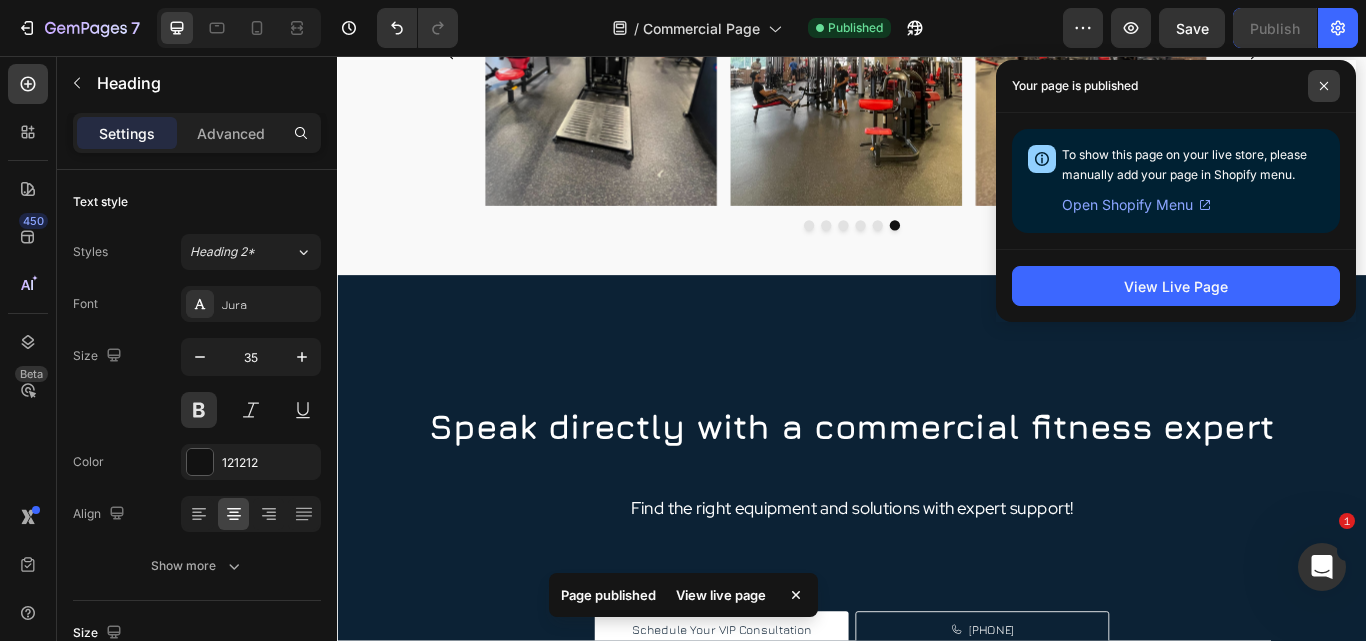 click at bounding box center [1324, 86] 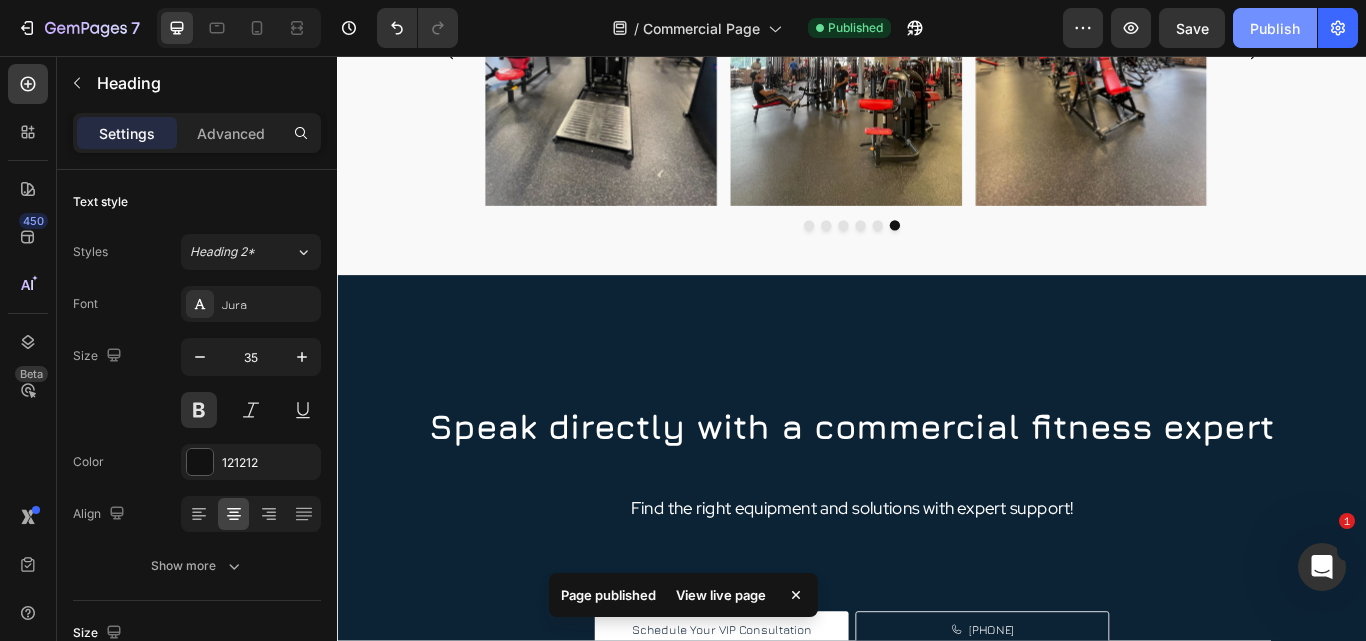 click on "Publish" at bounding box center [1275, 28] 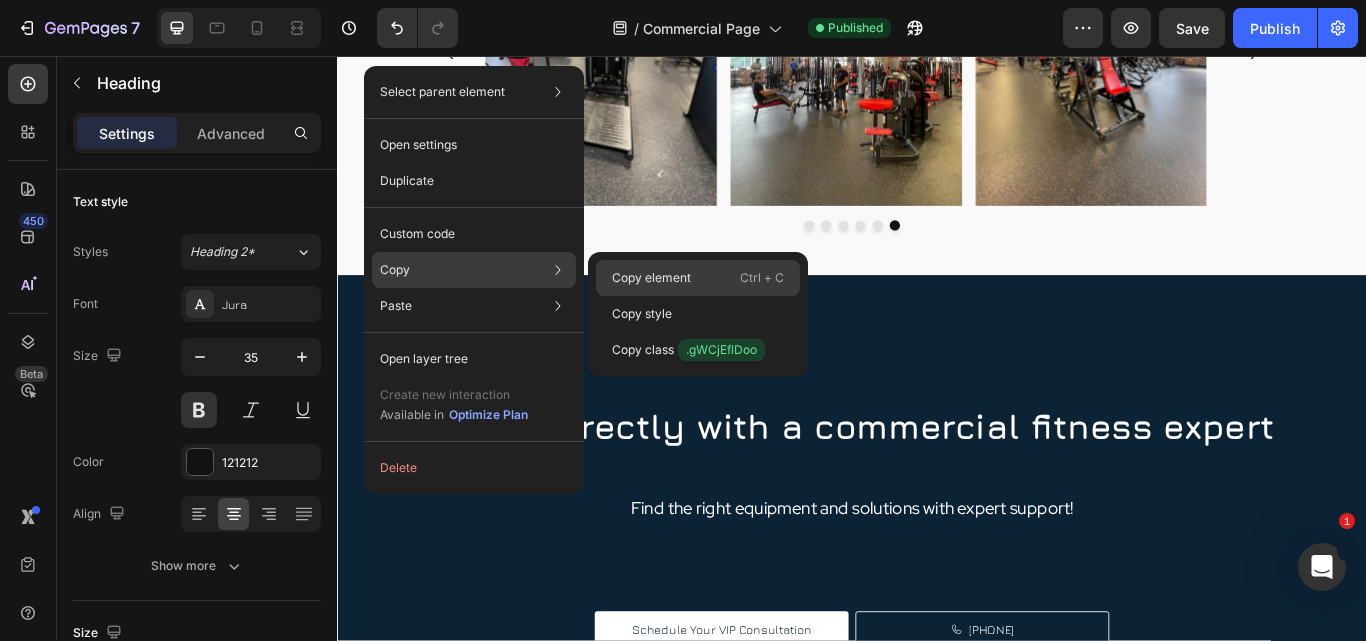 click on "Copy element" at bounding box center (651, 278) 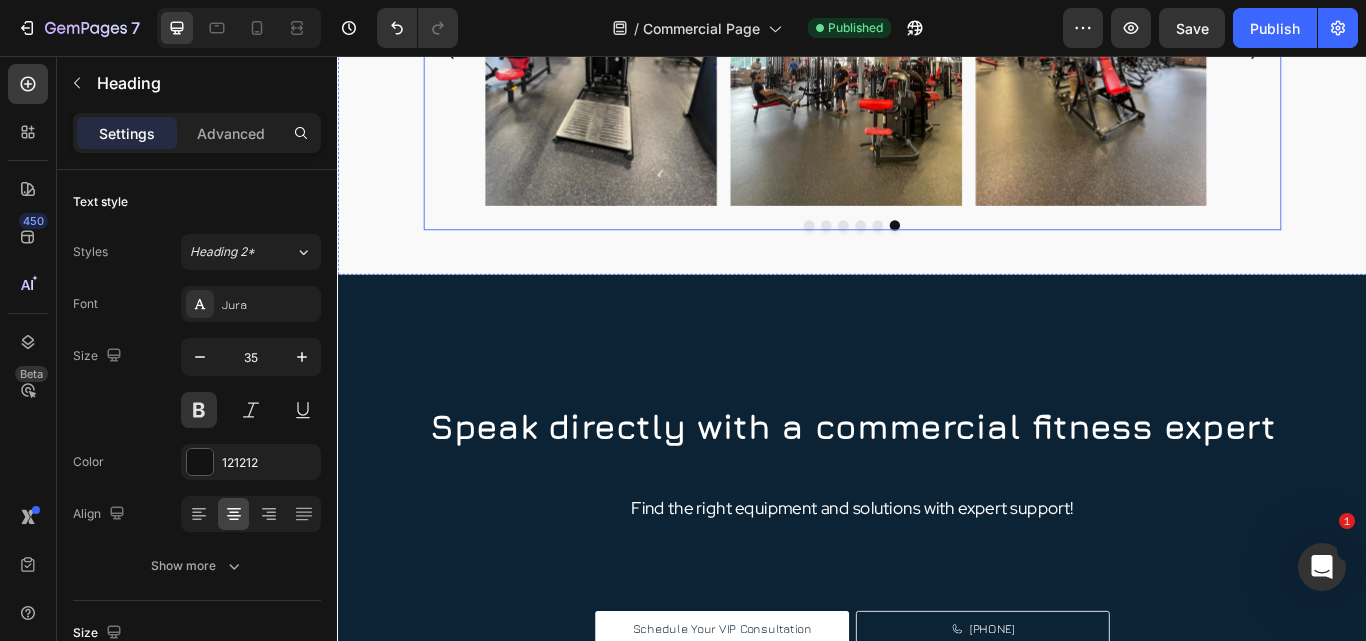 click on "Image Image Image Image Image Image" at bounding box center (937, 53) 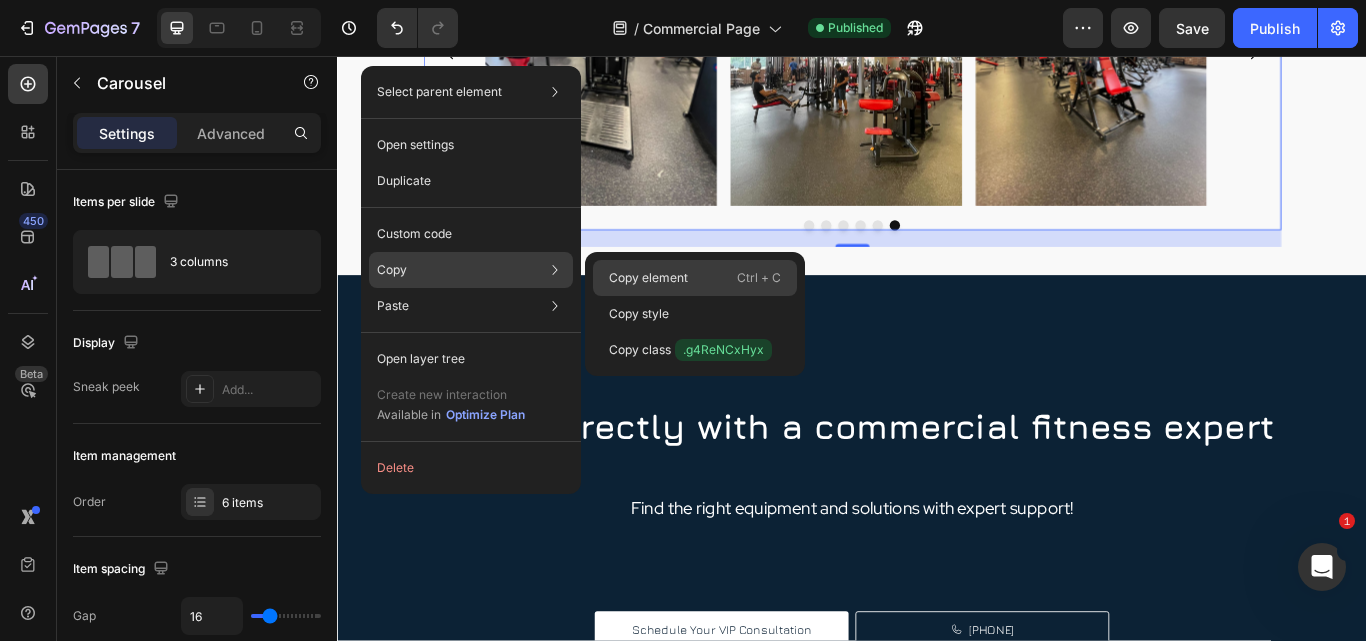 click on "Copy element" at bounding box center (648, 278) 